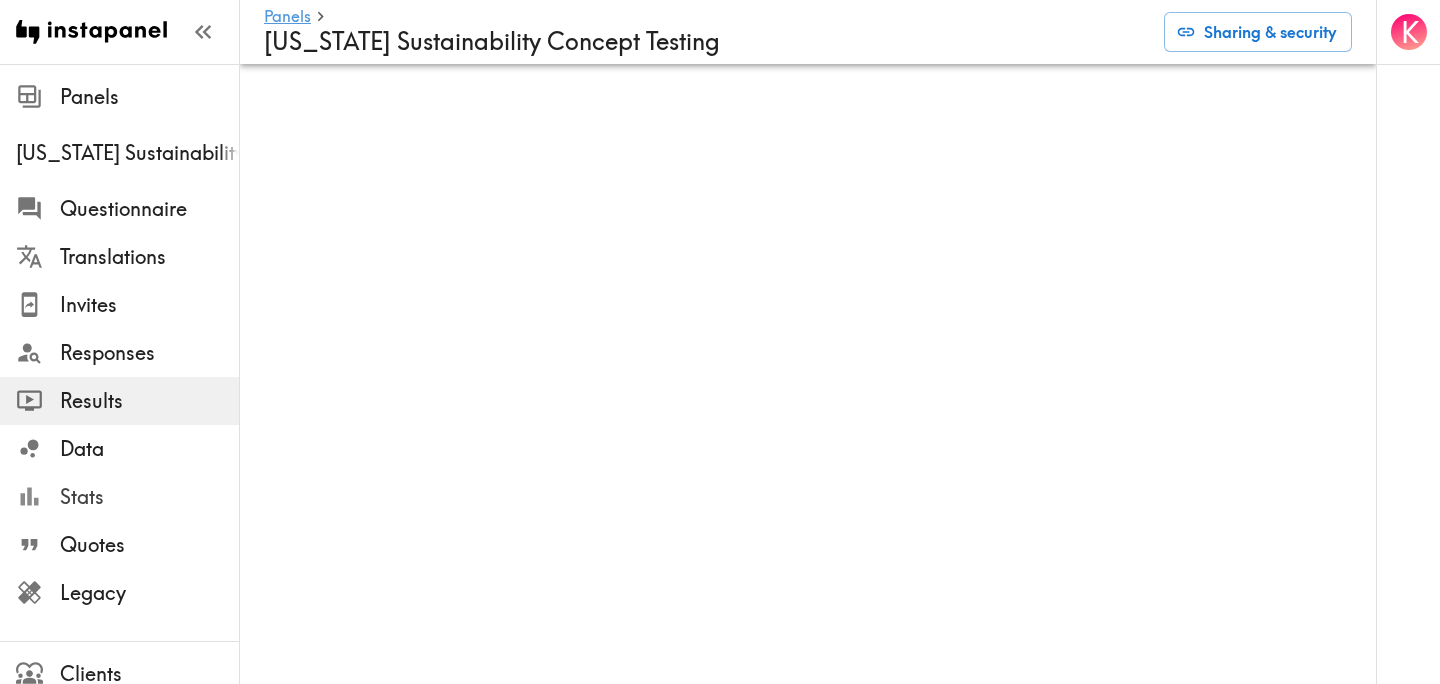 scroll, scrollTop: 0, scrollLeft: 0, axis: both 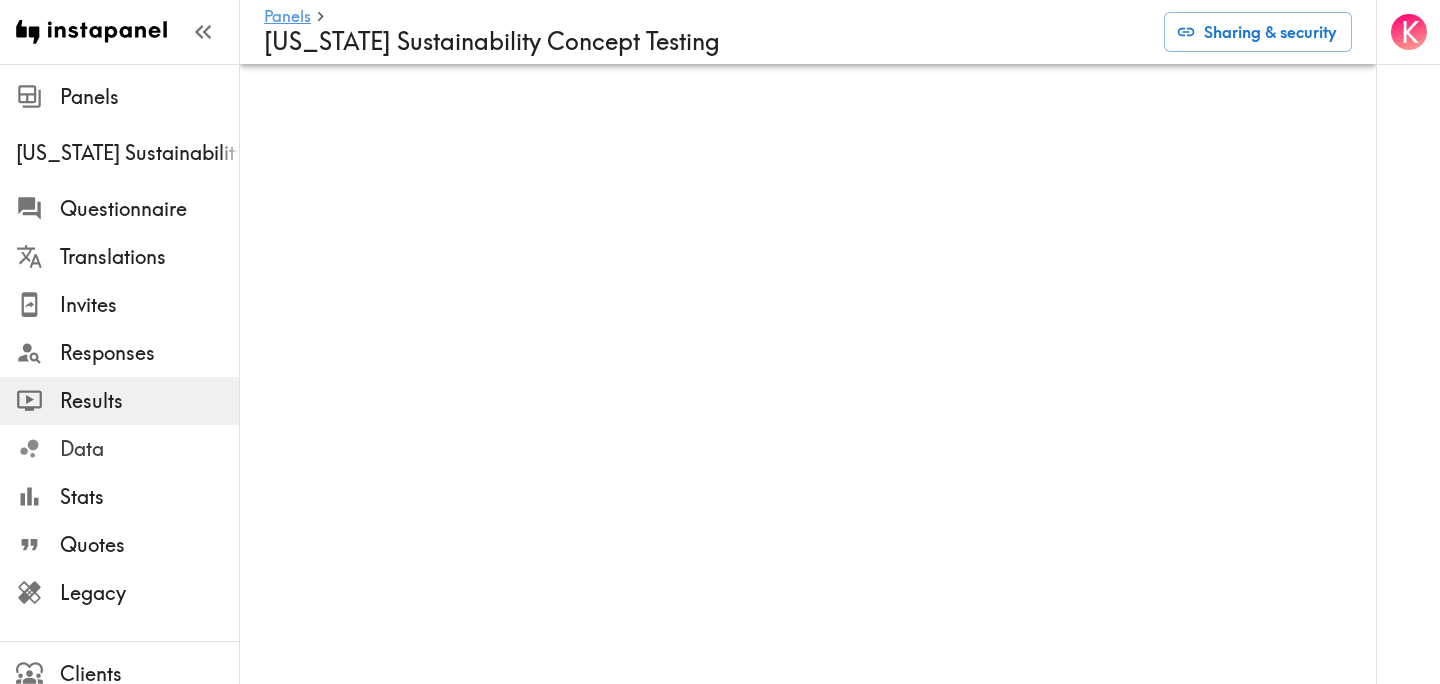 click on "Data" at bounding box center (149, 449) 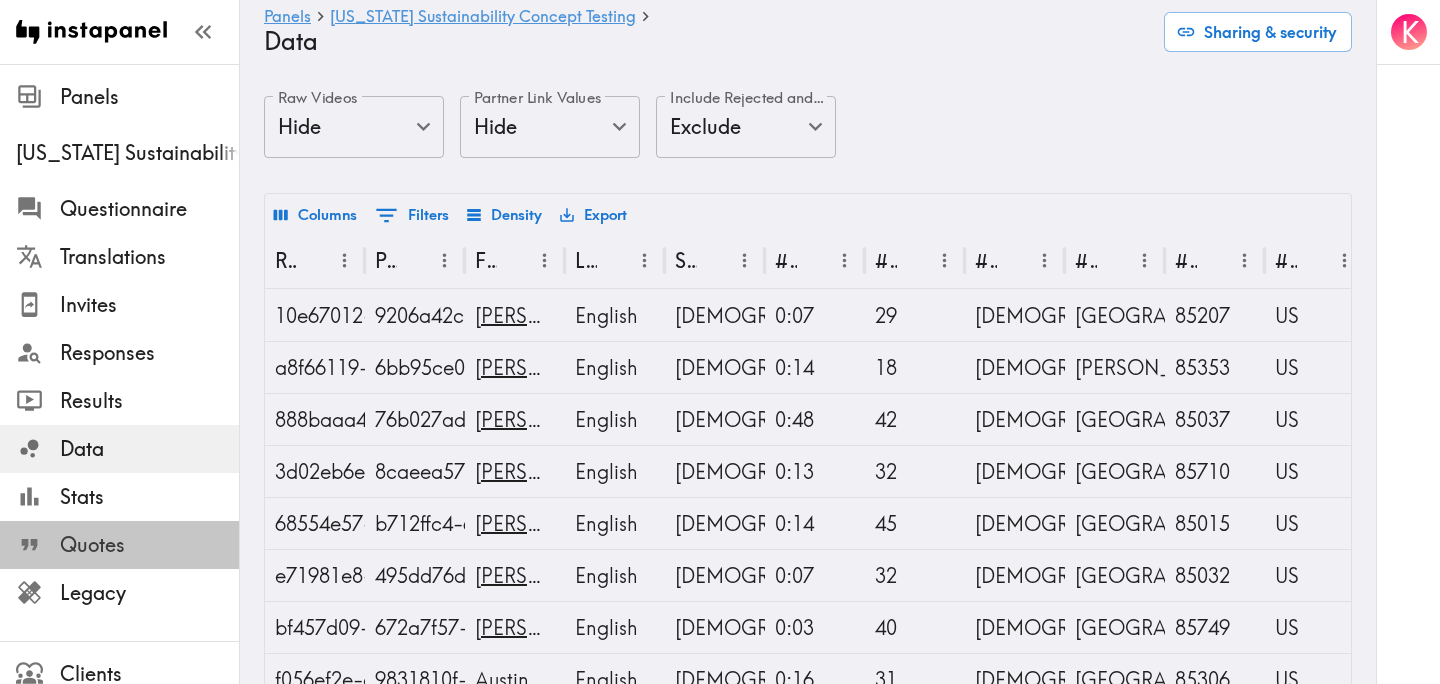 click on "Quotes" at bounding box center [119, 545] 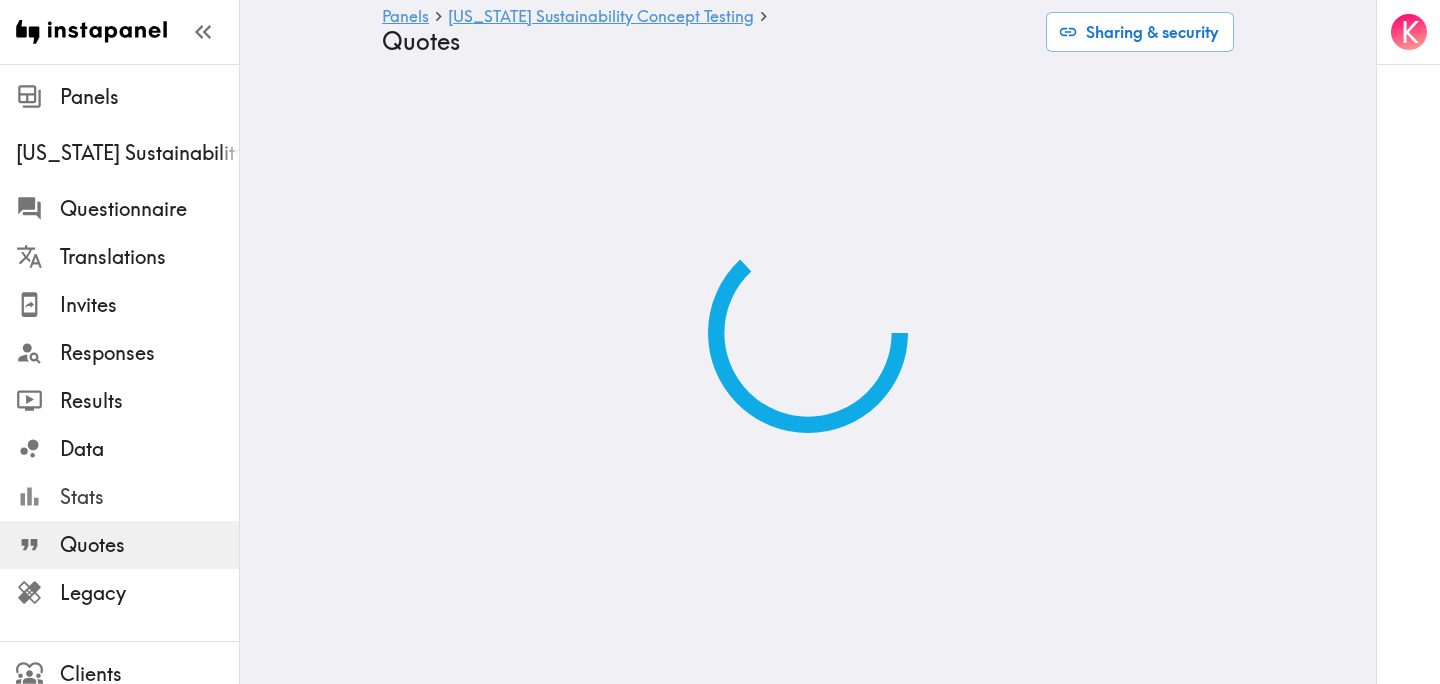 click on "Stats" at bounding box center [149, 497] 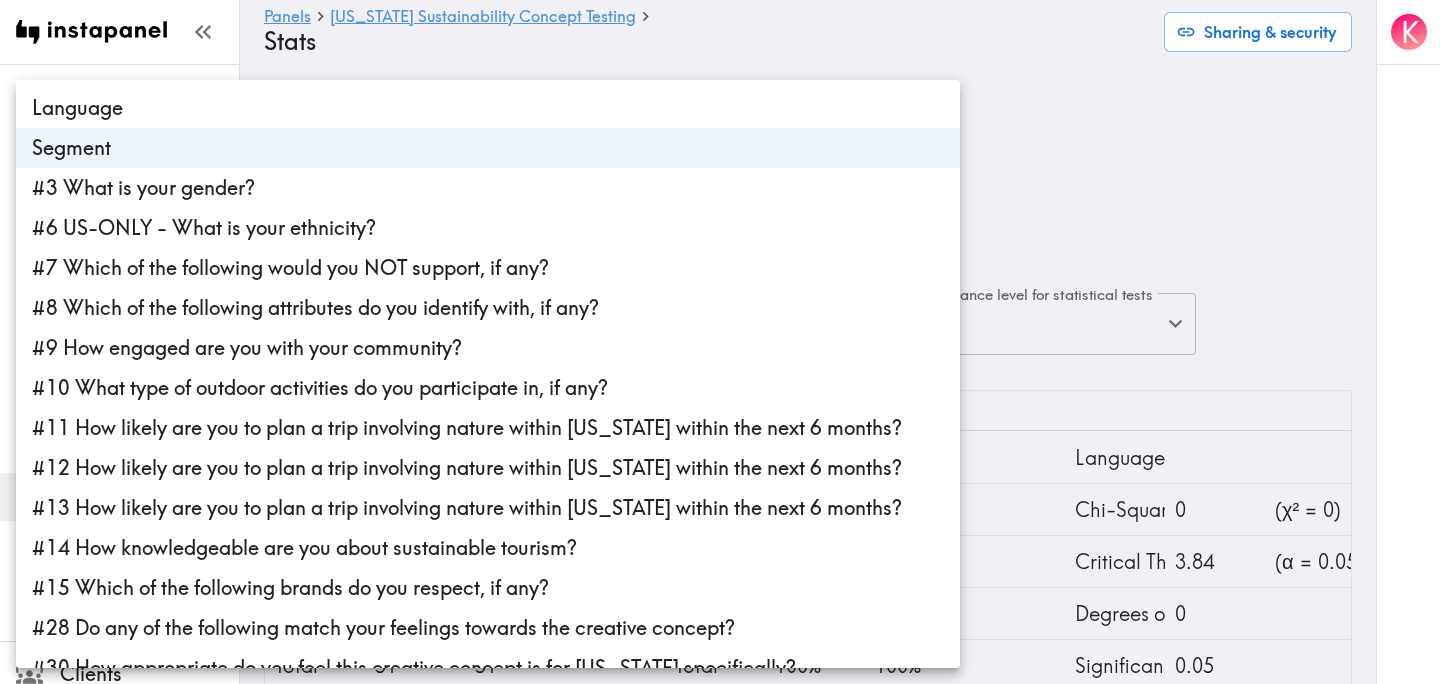 click on "Instapanel -  Panels  -  [US_STATE] Sustainability Concept Testing  -  Stats Panels [US_STATE] Sustainability Concept Testing Questionnaire Translations Invites Responses Results Data Stats Quotes Legacy Clients Panelists Strategists My Invites My Rewards Help/Suggestions K Panels   [US_STATE] Sustainability Concept Testing   Stats Sharing & security Top (independent) questions Language language Top (independent) questions Top options in analysis English en Top options in analysis Select all options x Left (dependent) questions Segment segmentId Left (dependent) questions Left options in analysis [DEMOGRAPHIC_DATA] ,  [DEMOGRAPHIC_DATA] c0871229-3893-4479-a463-75096d4ad813,023e982f-e4b4-43c9-92a0-55df9fa5bc15 Left options in analysis Calculate percentage across Rows Rows Calculate percentage across Include panelists without answer(s) Show unanswered (if any) true Include panelists without answer(s) Significance level for statistical tests 0.05 0.05 Significance level for statistical tests Columns 0 Filters Density Export Language x Segment 0 0" at bounding box center (720, 576) 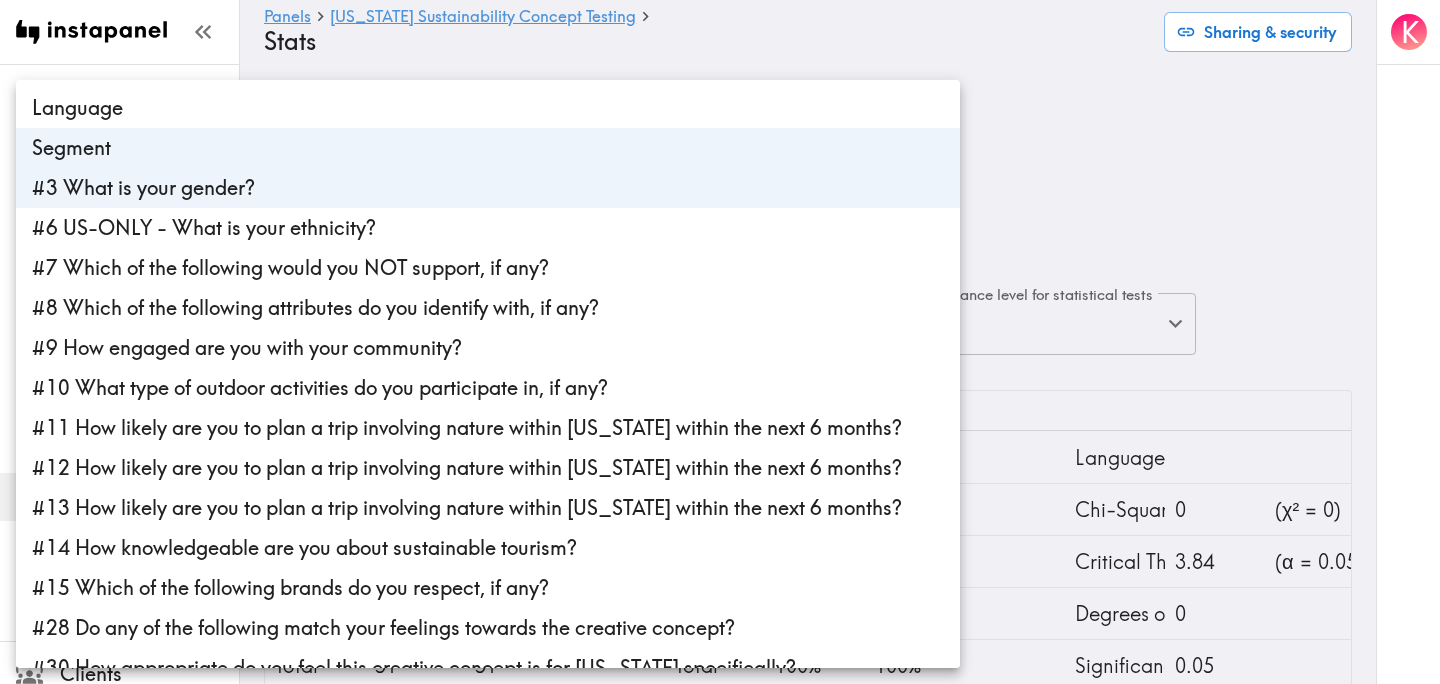 click on "#3 What is your gender?" at bounding box center (488, 188) 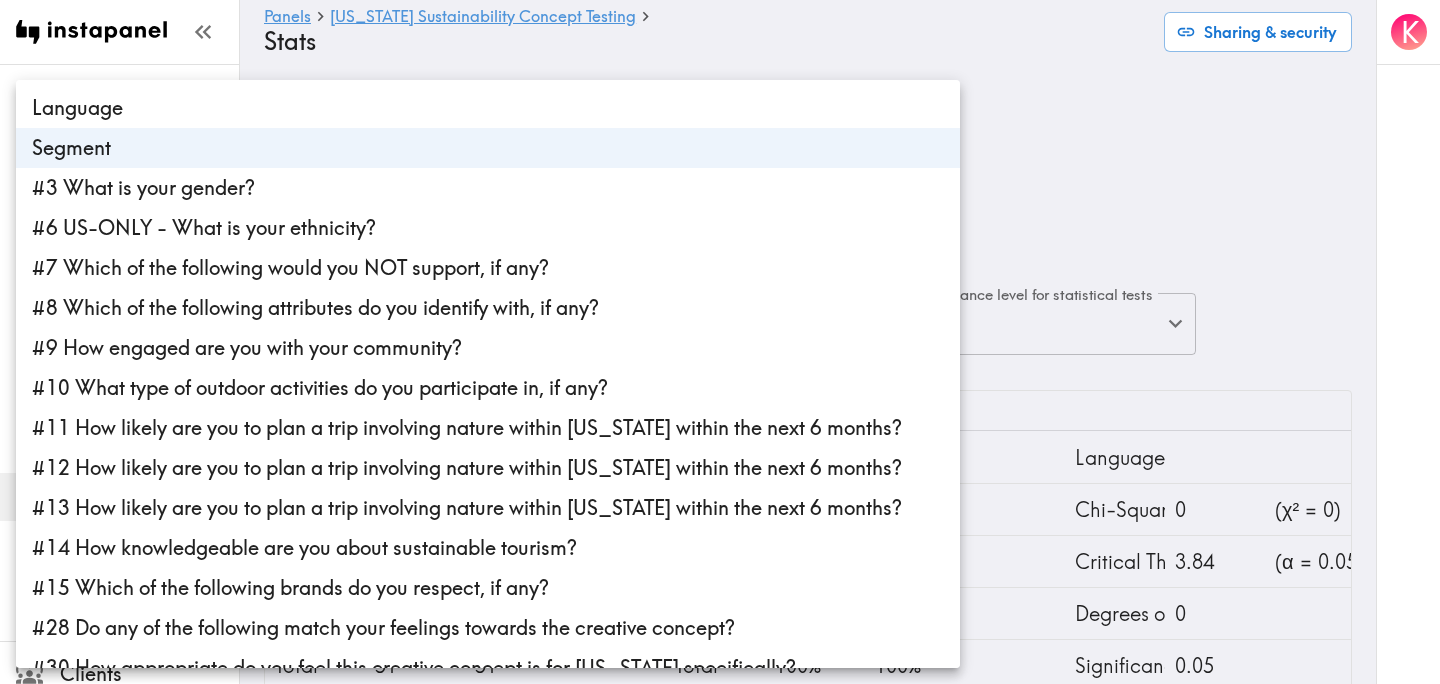 click at bounding box center (720, 342) 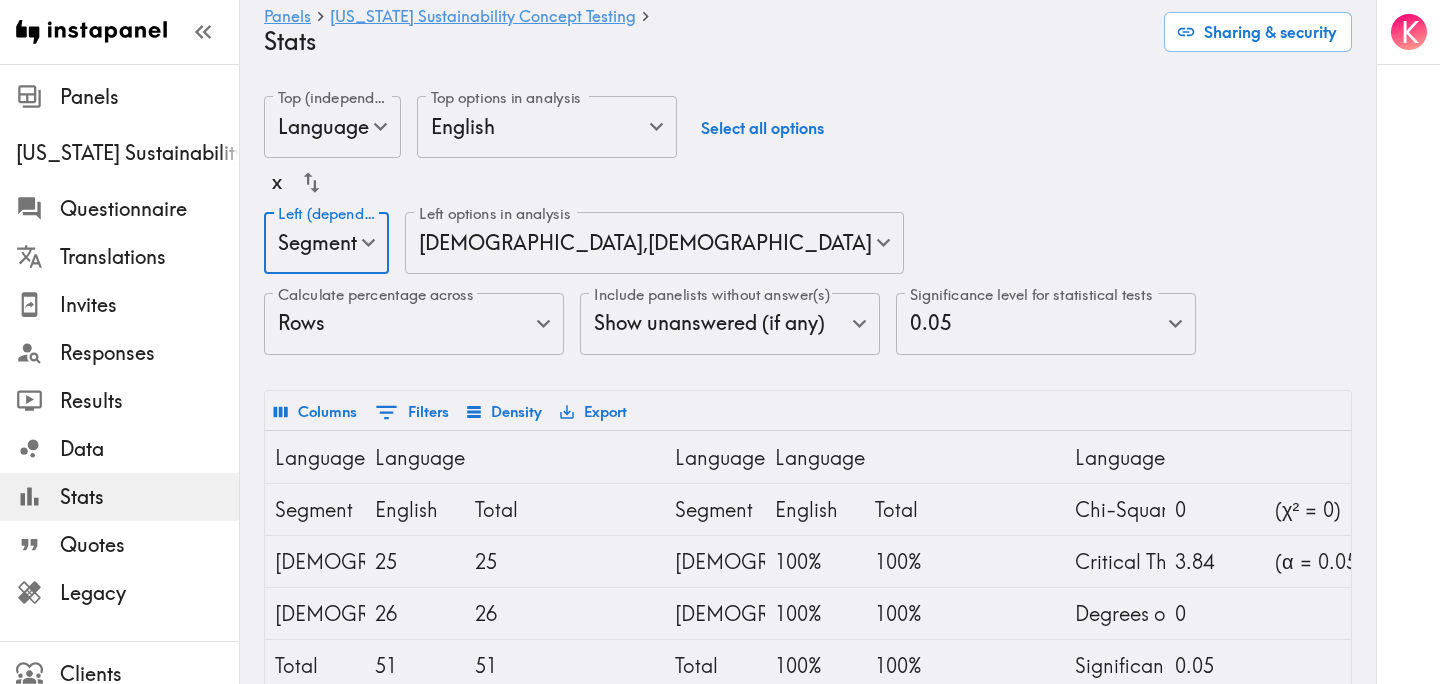 click on "Instapanel -  Panels  -  [US_STATE] Sustainability Concept Testing  -  Stats Panels [US_STATE] Sustainability Concept Testing Questionnaire Translations Invites Responses Results Data Stats Quotes Legacy Clients Panelists Strategists My Invites My Rewards Help/Suggestions K Panels   [US_STATE] Sustainability Concept Testing   Stats Sharing & security Top (independent) questions Language language Top (independent) questions Top options in analysis English en Top options in analysis Select all options x Left (dependent) questions Segment segmentId Left (dependent) questions Left options in analysis [DEMOGRAPHIC_DATA] ,  [DEMOGRAPHIC_DATA] c0871229-3893-4479-a463-75096d4ad813,023e982f-e4b4-43c9-92a0-55df9fa5bc15 Left options in analysis Calculate percentage across Rows Rows Calculate percentage across Include panelists without answer(s) Show unanswered (if any) true Include panelists without answer(s) Significance level for statistical tests 0.05 0.05 Significance level for statistical tests Columns 0 Filters Density Export Language x Segment 0 0" at bounding box center (720, 576) 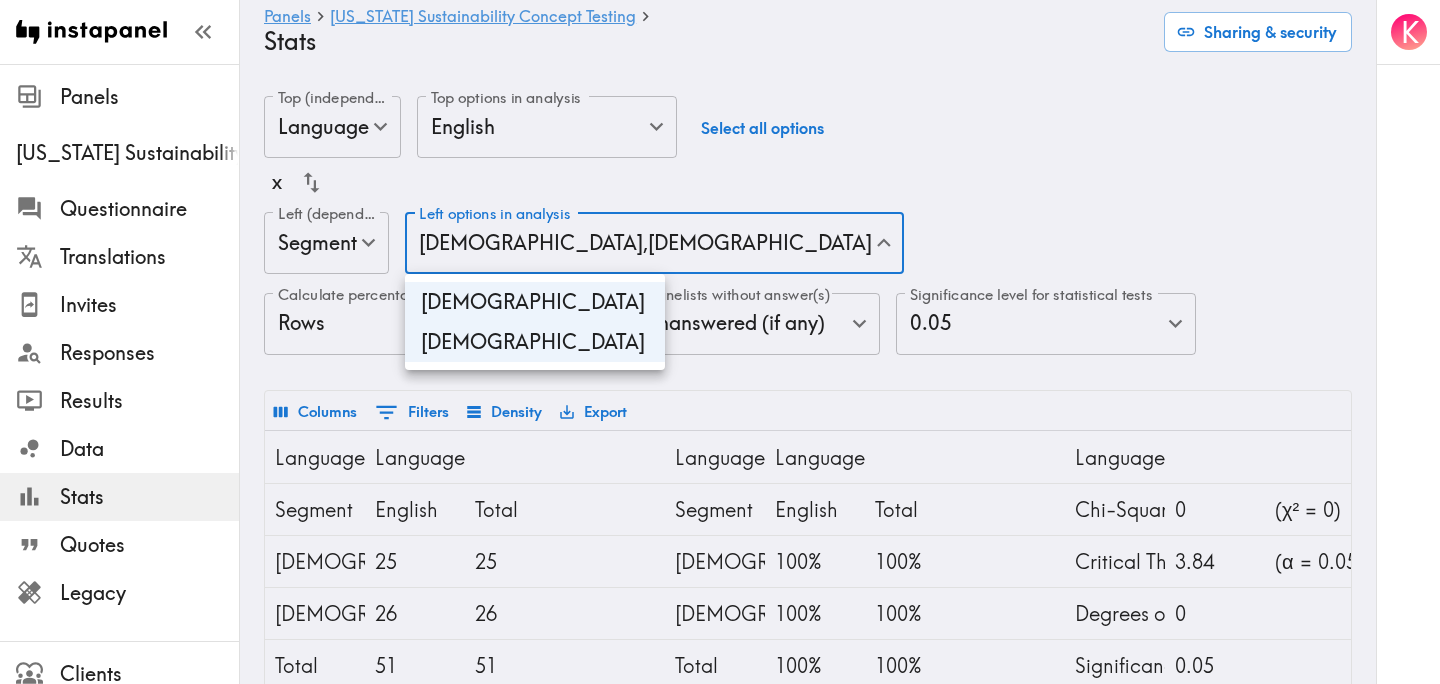 click at bounding box center [720, 342] 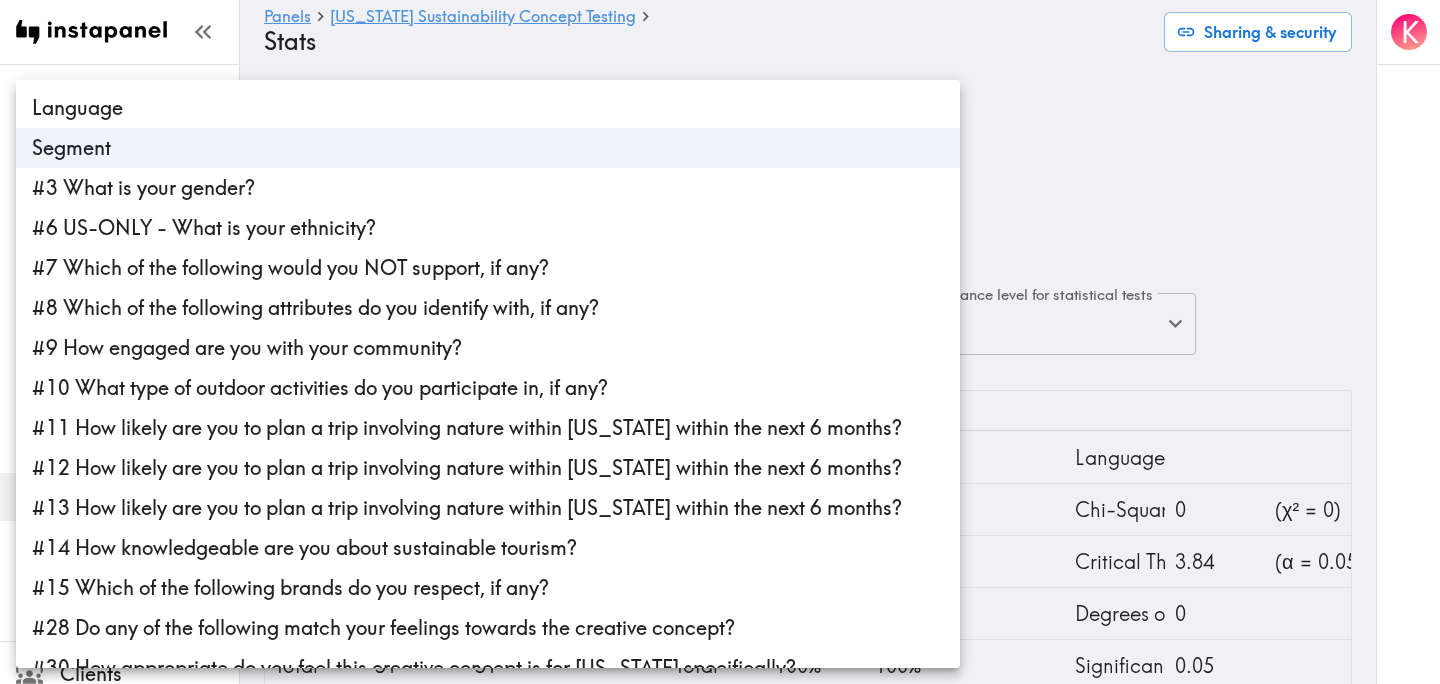 click on "Instapanel -  Panels  -  [US_STATE] Sustainability Concept Testing  -  Stats Panels [US_STATE] Sustainability Concept Testing Questionnaire Translations Invites Responses Results Data Stats Quotes Legacy Clients Panelists Strategists My Invites My Rewards Help/Suggestions K Panels   [US_STATE] Sustainability Concept Testing   Stats Sharing & security Top (independent) questions Language language Top (independent) questions Top options in analysis English en Top options in analysis Select all options x Left (dependent) questions Segment segmentId Left (dependent) questions Left options in analysis [DEMOGRAPHIC_DATA] ,  [DEMOGRAPHIC_DATA] c0871229-3893-4479-a463-75096d4ad813,023e982f-e4b4-43c9-92a0-55df9fa5bc15 Left options in analysis Calculate percentage across Rows Rows Calculate percentage across Include panelists without answer(s) Show unanswered (if any) true Include panelists without answer(s) Significance level for statistical tests 0.05 0.05 Significance level for statistical tests Columns 0 Filters Density Export Language x Segment 0 0" at bounding box center (720, 576) 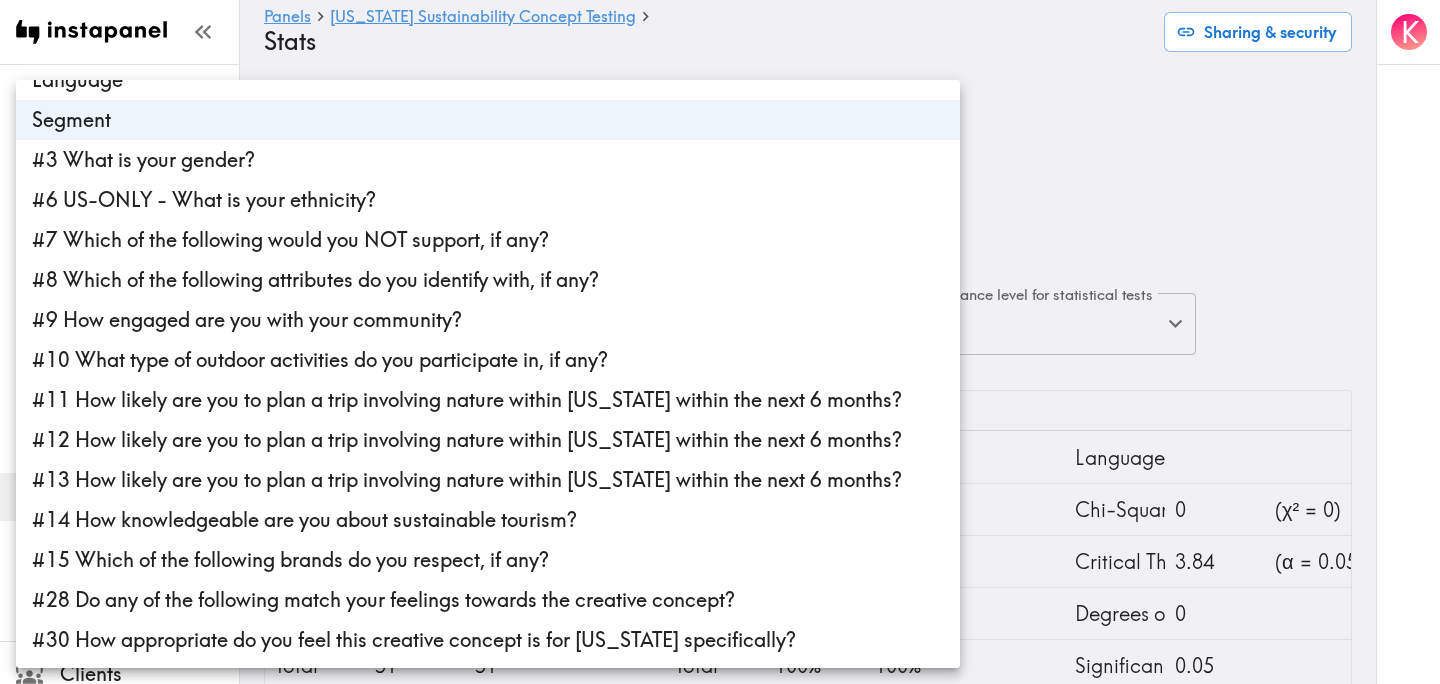 scroll, scrollTop: 0, scrollLeft: 0, axis: both 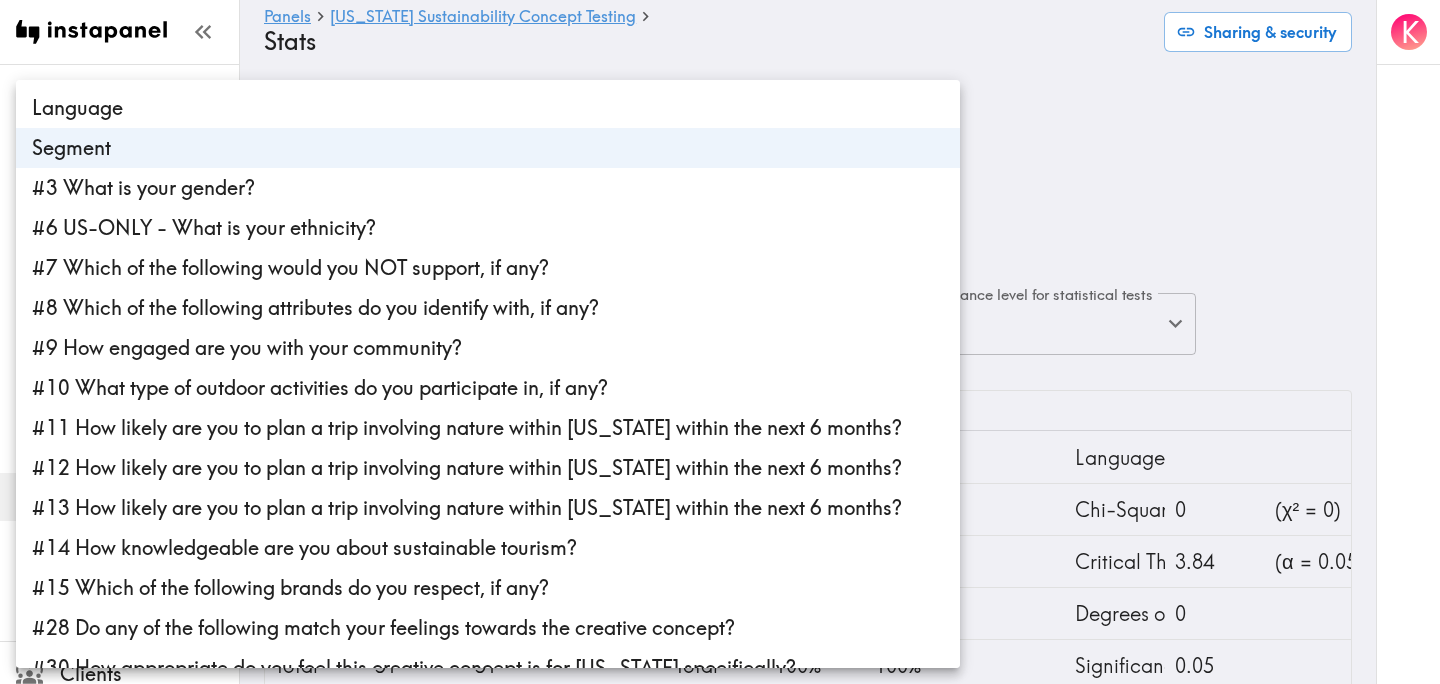 click at bounding box center (720, 342) 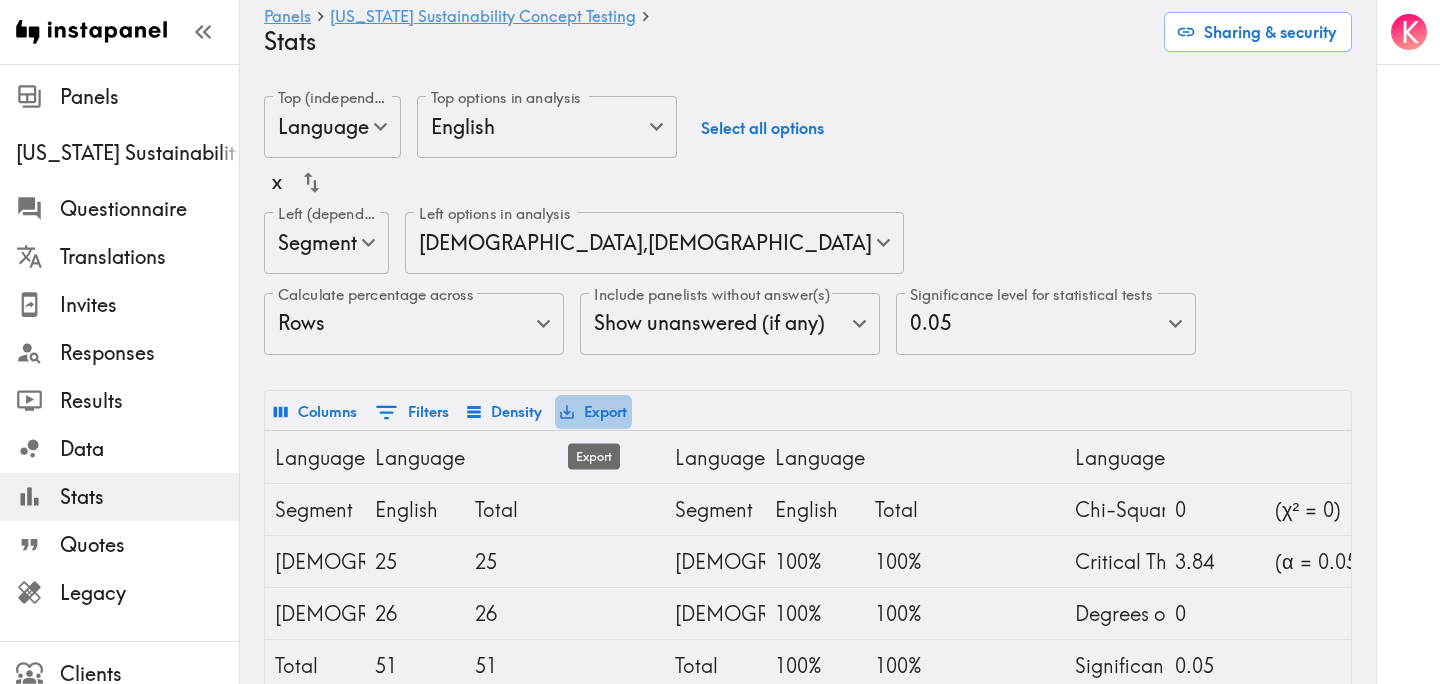 click on "Export" at bounding box center (593, 412) 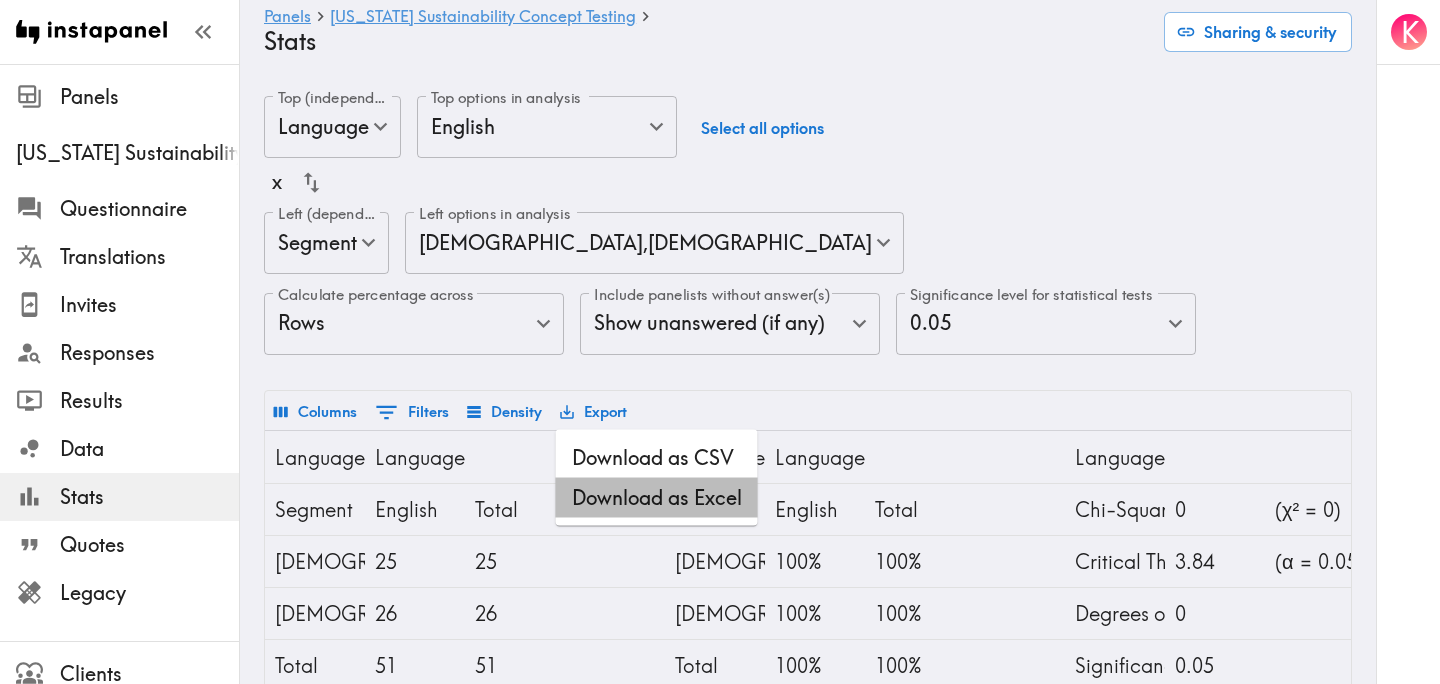click on "Download as Excel" at bounding box center (657, 498) 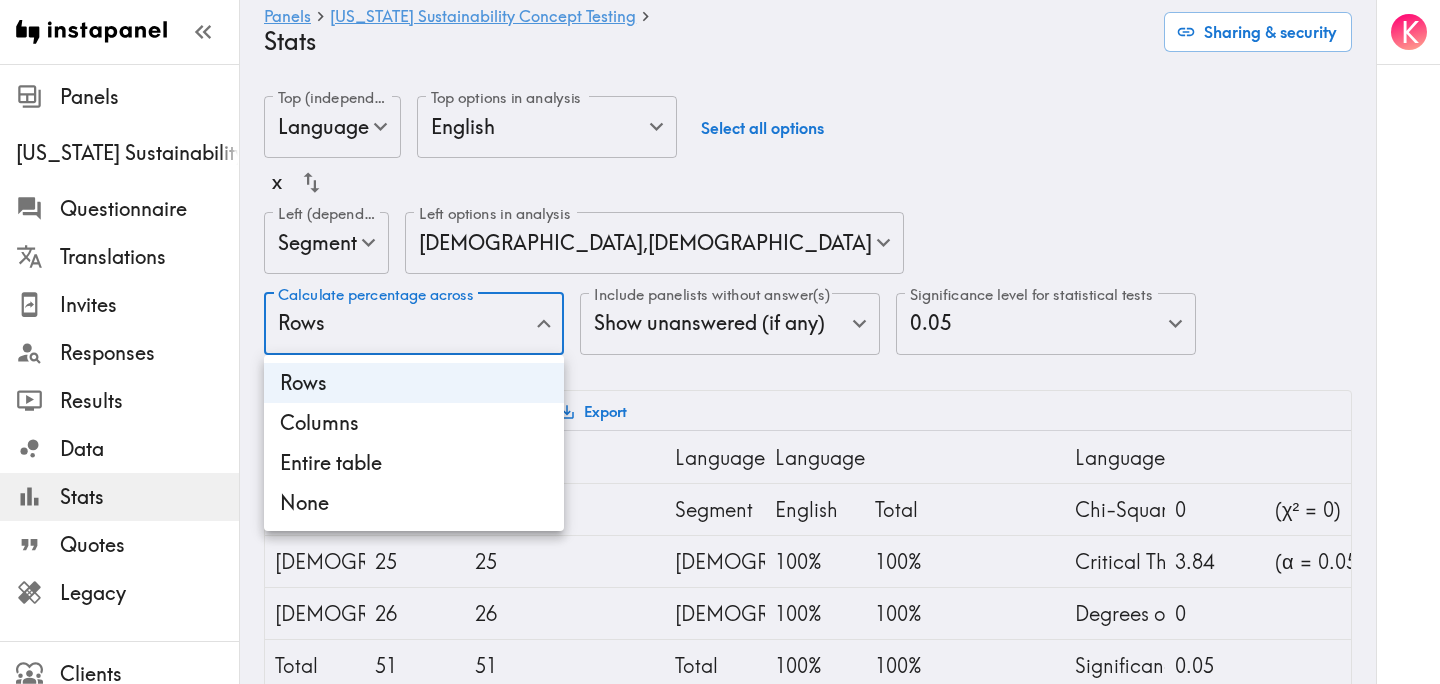 click on "Instapanel -  Panels  -  [US_STATE] Sustainability Concept Testing  -  Stats Panels [US_STATE] Sustainability Concept Testing Questionnaire Translations Invites Responses Results Data Stats Quotes Legacy Clients Panelists Strategists My Invites My Rewards Help/Suggestions K Panels   [US_STATE] Sustainability Concept Testing   Stats Sharing & security Top (independent) questions Language language Top (independent) questions Top options in analysis English en Top options in analysis Select all options x Left (dependent) questions Segment segmentId Left (dependent) questions Left options in analysis [DEMOGRAPHIC_DATA] ,  [DEMOGRAPHIC_DATA] c0871229-3893-4479-a463-75096d4ad813,023e982f-e4b4-43c9-92a0-55df9fa5bc15 Left options in analysis Calculate percentage across Rows Rows Calculate percentage across Include panelists without answer(s) Show unanswered (if any) true Include panelists without answer(s) Significance level for statistical tests 0.05 0.05 Significance level for statistical tests Columns 0 Filters Density Export Language x Segment 0 0" at bounding box center [720, 576] 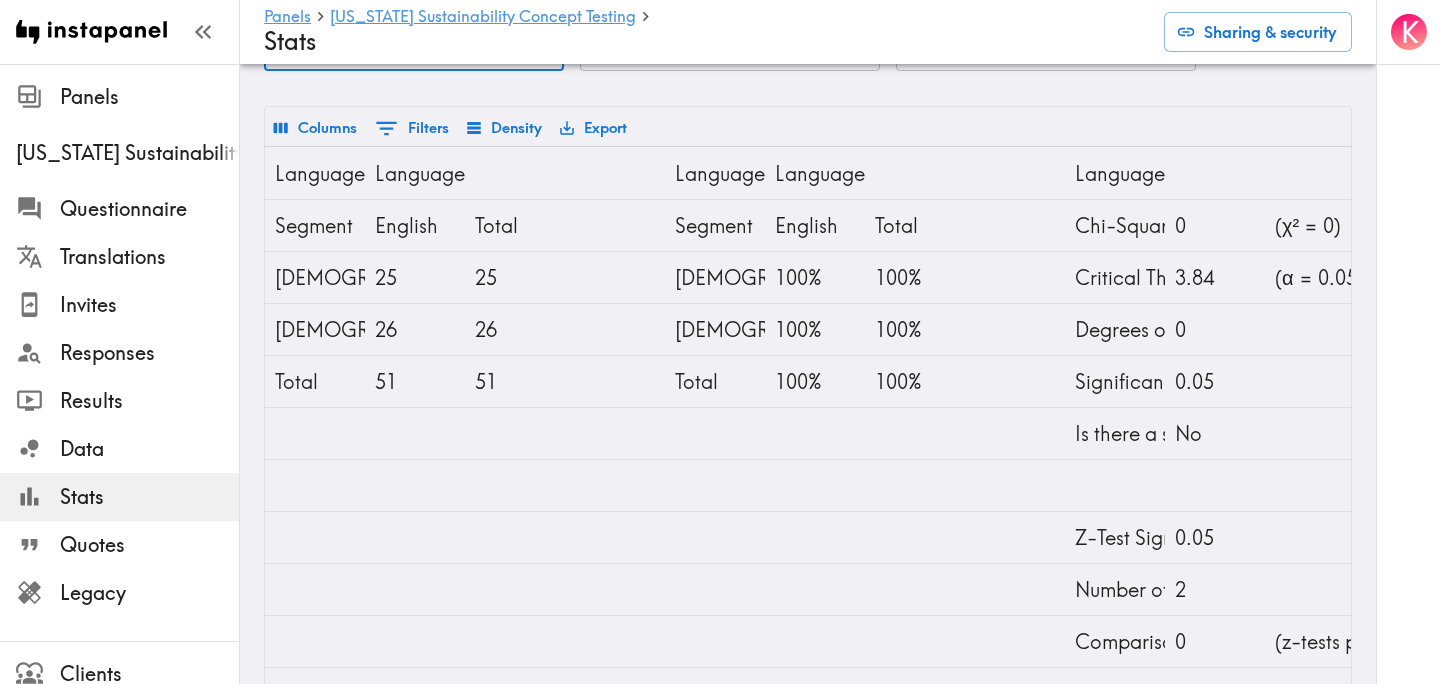 scroll, scrollTop: 260, scrollLeft: 0, axis: vertical 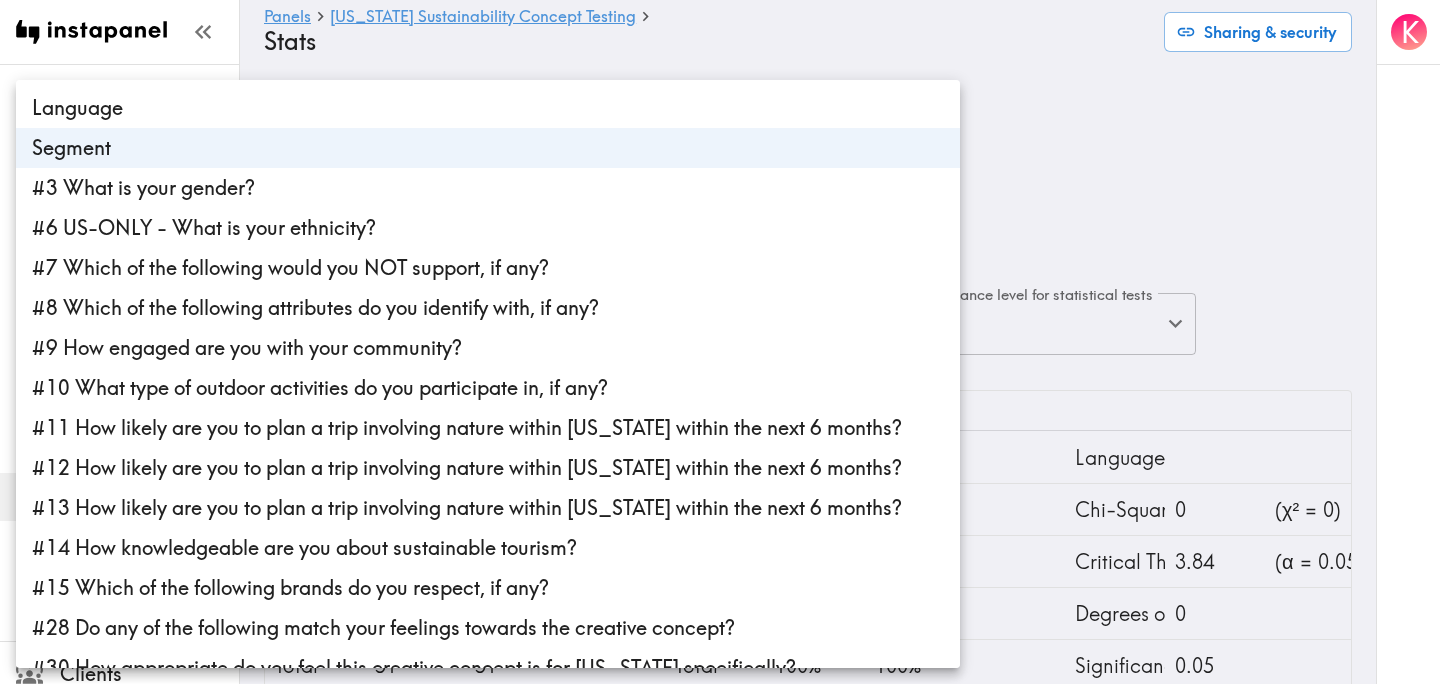 click on "Instapanel -  Panels  -  [US_STATE] Sustainability Concept Testing  -  Stats Panels [US_STATE] Sustainability Concept Testing Questionnaire Translations Invites Responses Results Data Stats Quotes Legacy Clients Panelists Strategists My Invites My Rewards Help/Suggestions K Panels   [US_STATE] Sustainability Concept Testing   Stats Sharing & security Top (independent) questions Language language Top (independent) questions Top options in analysis English en Top options in analysis Select all options x Left (dependent) questions Segment segmentId Left (dependent) questions Left options in analysis [DEMOGRAPHIC_DATA] ,  [DEMOGRAPHIC_DATA] c0871229-3893-4479-a463-75096d4ad813,023e982f-e4b4-43c9-92a0-55df9fa5bc15 Left options in analysis Calculate percentage across Rows Rows Calculate percentage across Include panelists without answer(s) Show unanswered (if any) true Include panelists without answer(s) Significance level for statistical tests 0.05 0.05 Significance level for statistical tests Columns 0 Filters Density Export Language x Segment 0 0" at bounding box center [720, 576] 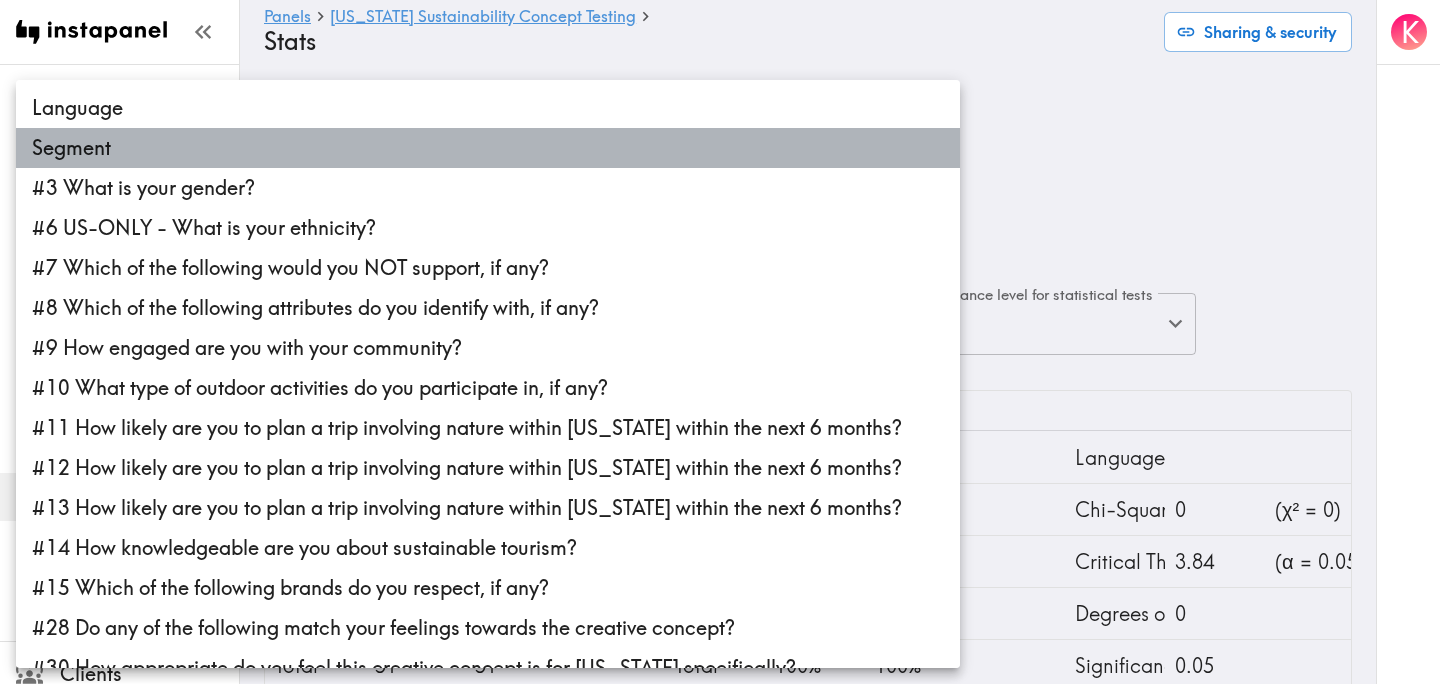 click on "Segment" at bounding box center [488, 148] 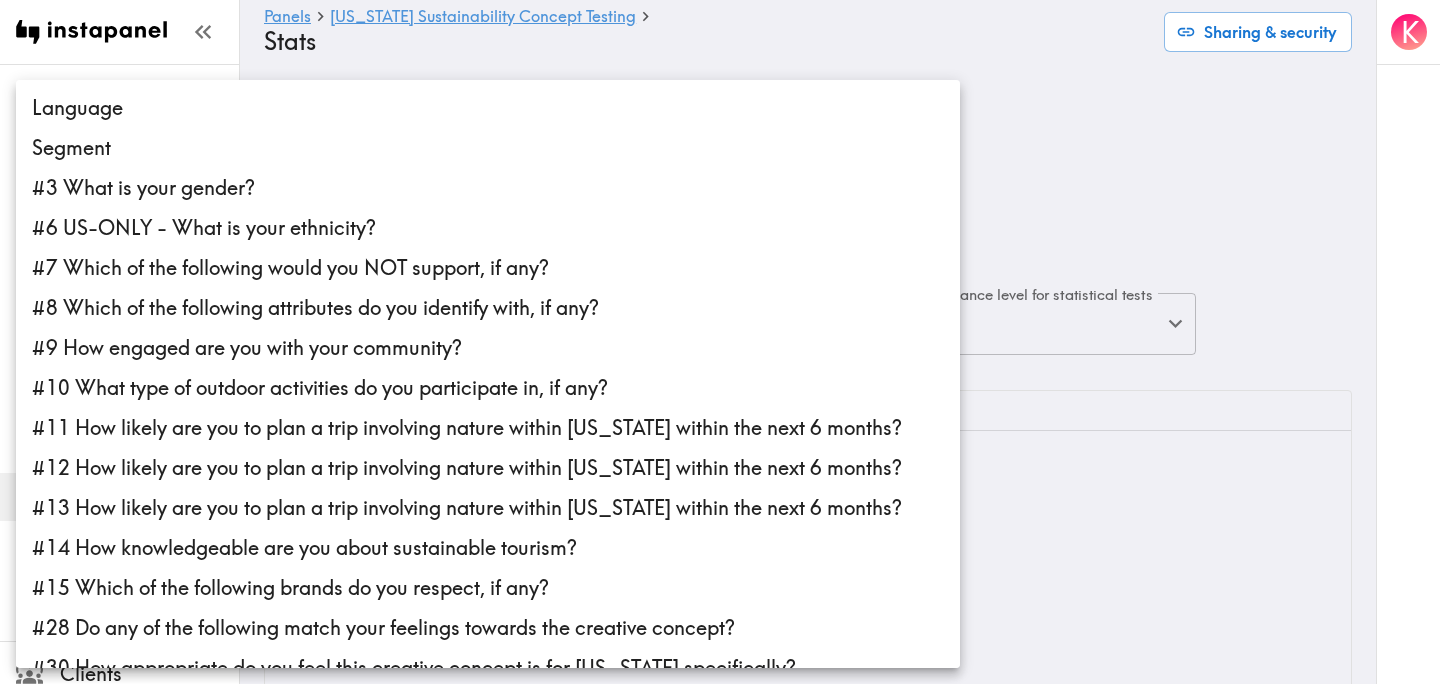 click at bounding box center (720, 342) 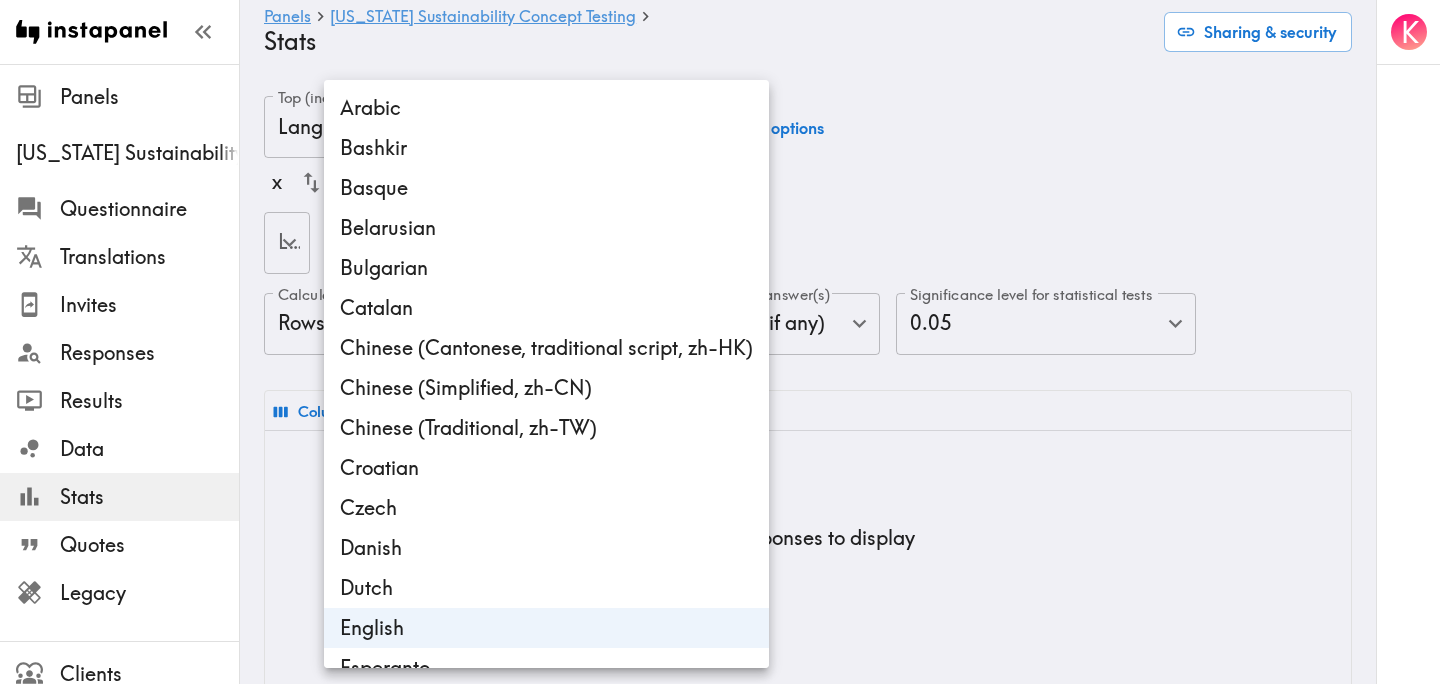 click on "Instapanel -  Panels  -  [US_STATE] Sustainability Concept Testing  -  Stats Panels [US_STATE] Sustainability Concept Testing Questionnaire Translations Invites Responses Results Data Stats Quotes Legacy Clients Panelists Strategists My Invites My Rewards Help/Suggestions K Panels   [US_STATE] Sustainability Concept Testing   Stats Sharing & security Top (independent) questions Language language Top (independent) questions Top options in analysis English en Top options in analysis Select all options x Left (dependent) questions ​ Left (dependent) questions Calculate percentage across Rows Rows Calculate percentage across Include panelists without answer(s) Show unanswered (if any) true Include panelists without answer(s) Significance level for statistical tests 0.05 0.05 Significance level for statistical tests Columns 0 Filters Density Export No responses to display Instapanel - Panels - [US_STATE] Sustainability Concept Testing - Stats Arabic Bashkir Basque Belarusian Bulgarian Catalan Chinese (Simplified, zh-CN)" at bounding box center (720, 423) 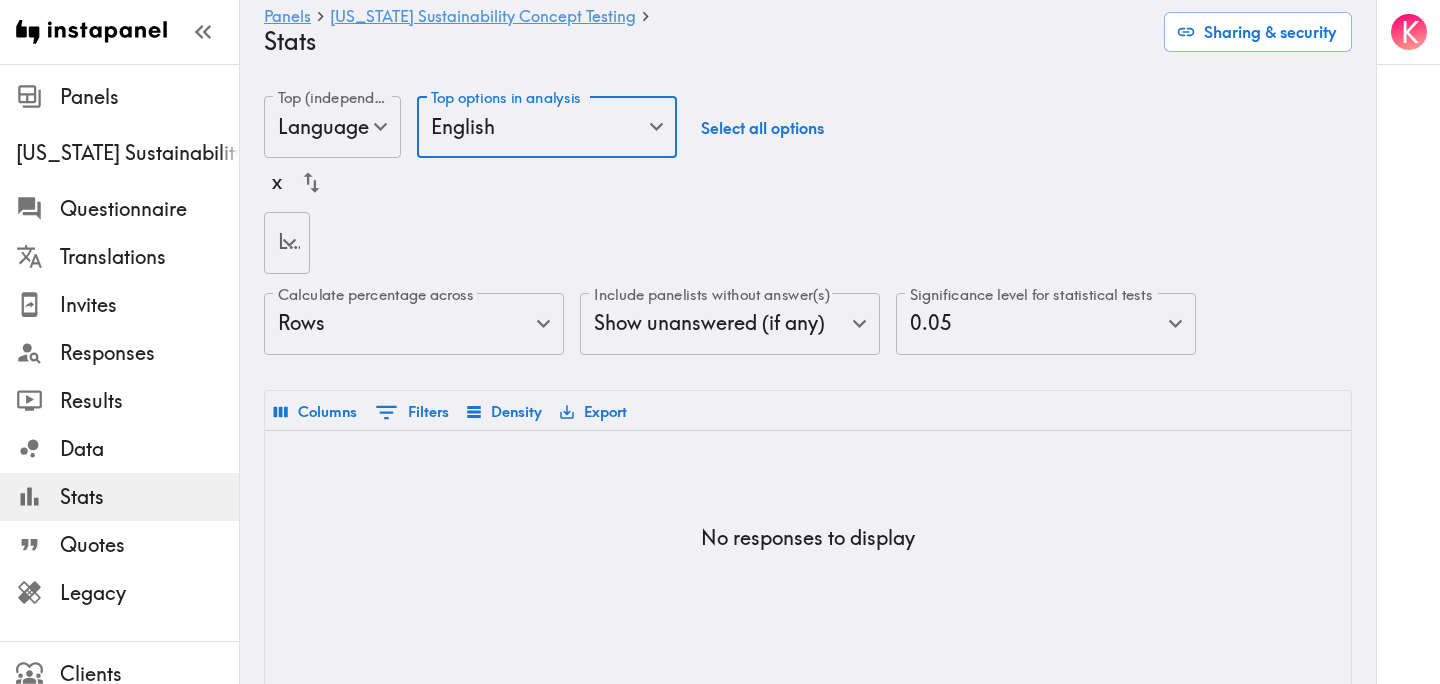click on "Top (independent) questions" at bounding box center [334, 98] 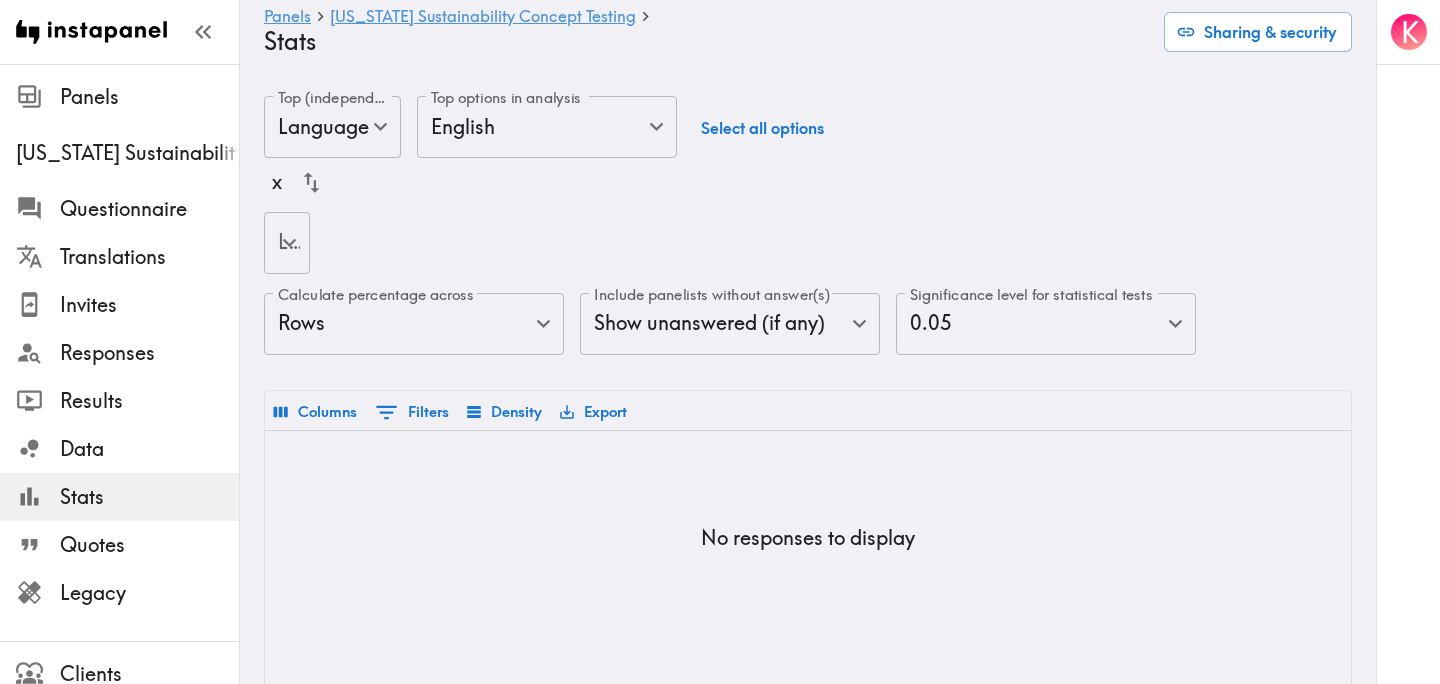 click on "Instapanel -  Panels  -  [US_STATE] Sustainability Concept Testing  -  Stats Panels [US_STATE] Sustainability Concept Testing Questionnaire Translations Invites Responses Results Data Stats Quotes Legacy Clients Panelists Strategists My Invites My Rewards Help/Suggestions K Panels   [US_STATE] Sustainability Concept Testing   Stats Sharing & security Top (independent) questions Language language Top (independent) questions Top options in analysis English en Top options in analysis Select all options x Left (dependent) questions ​ Left (dependent) questions Calculate percentage across Rows Rows Calculate percentage across Include panelists without answer(s) Show unanswered (if any) true Include panelists without answer(s) Significance level for statistical tests 0.05 0.05 Significance level for statistical tests Columns 0 Filters Density Export No responses to display Instapanel - Panels - [US_STATE] Sustainability Concept Testing - Stats" at bounding box center (720, 423) 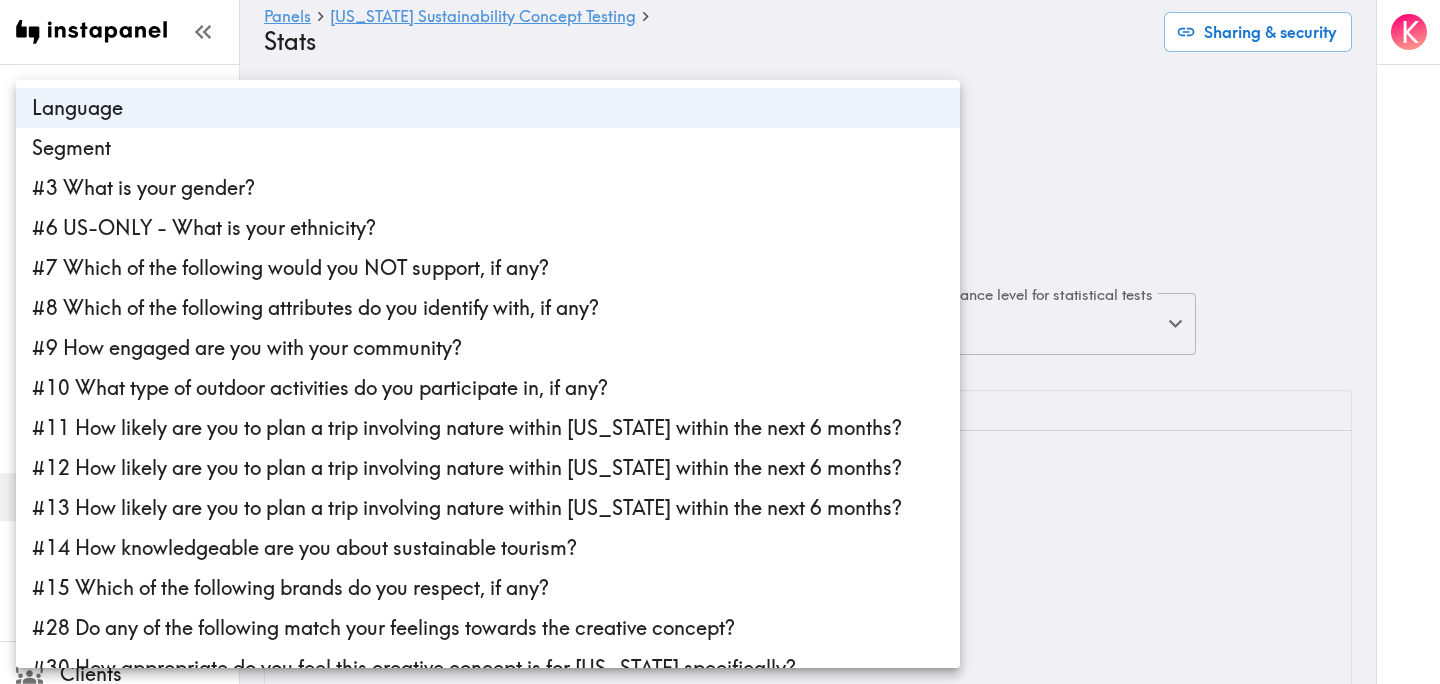 click on "Segment" at bounding box center (488, 148) 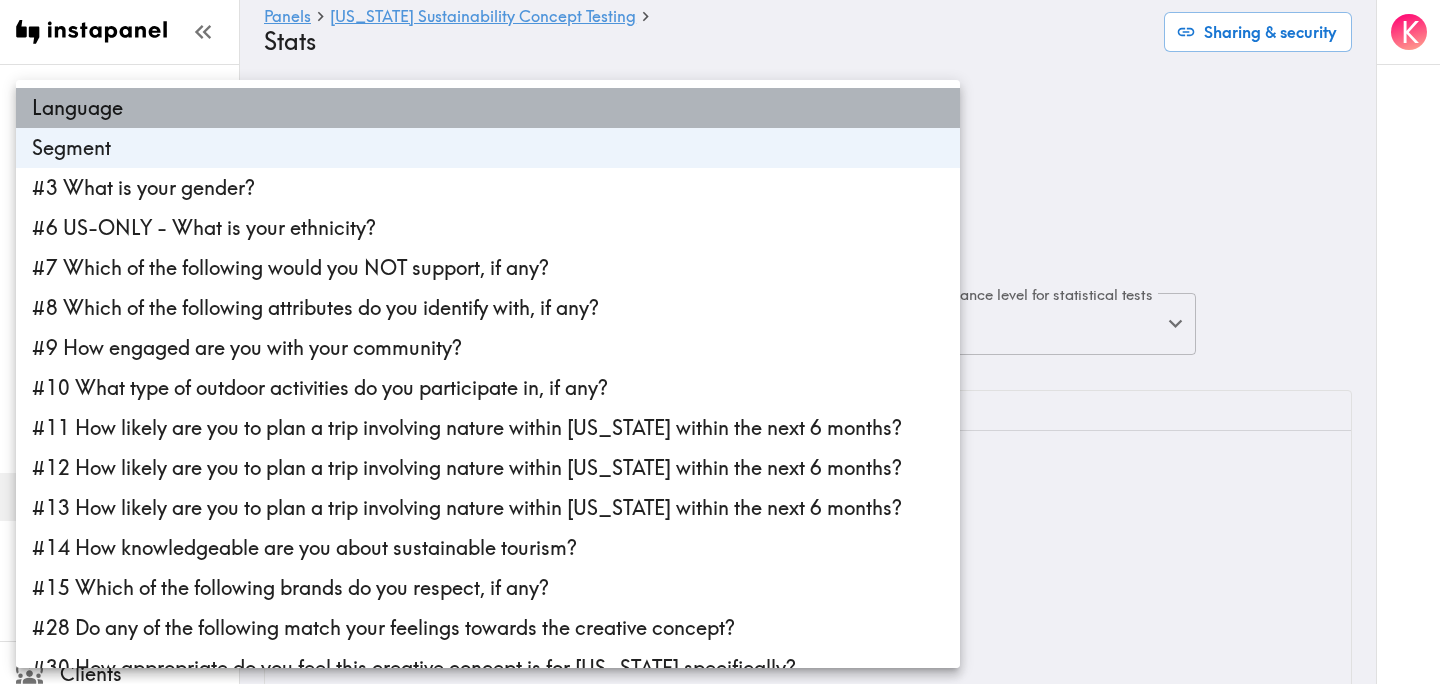 click on "Language" at bounding box center [488, 108] 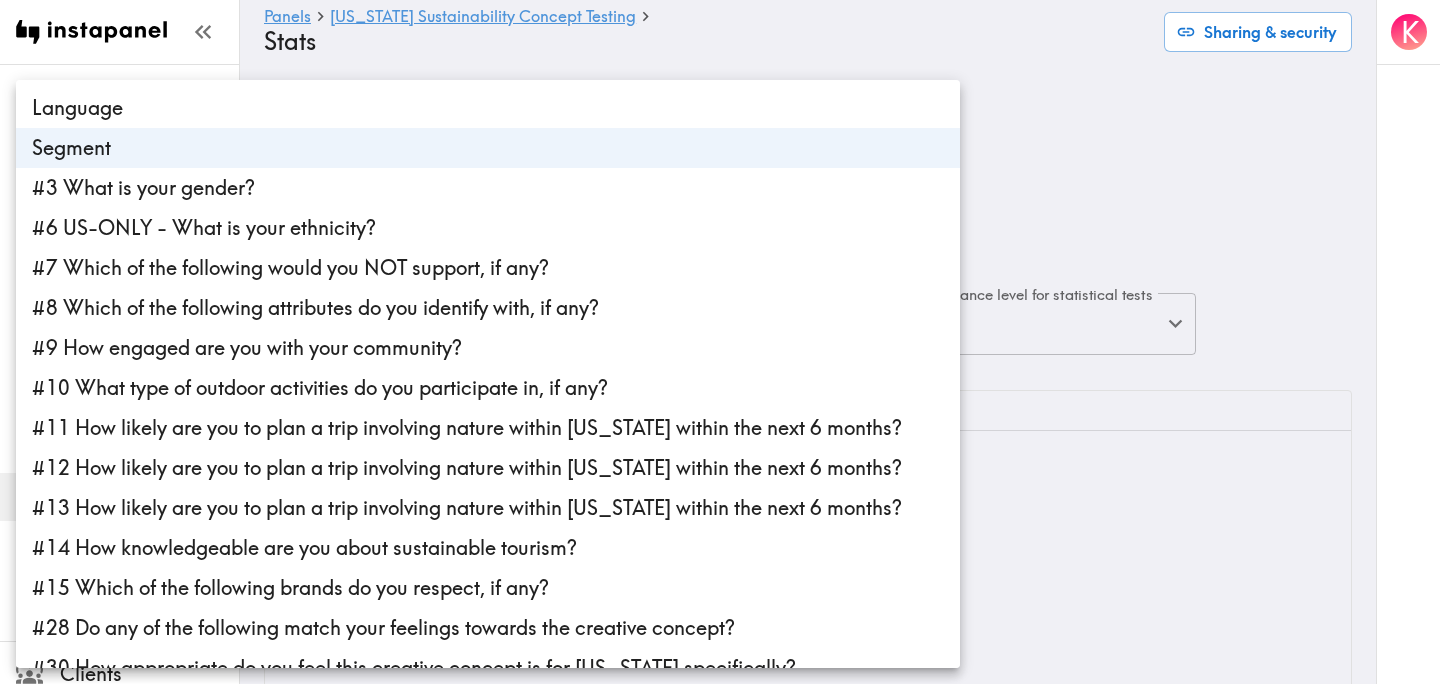click at bounding box center (720, 342) 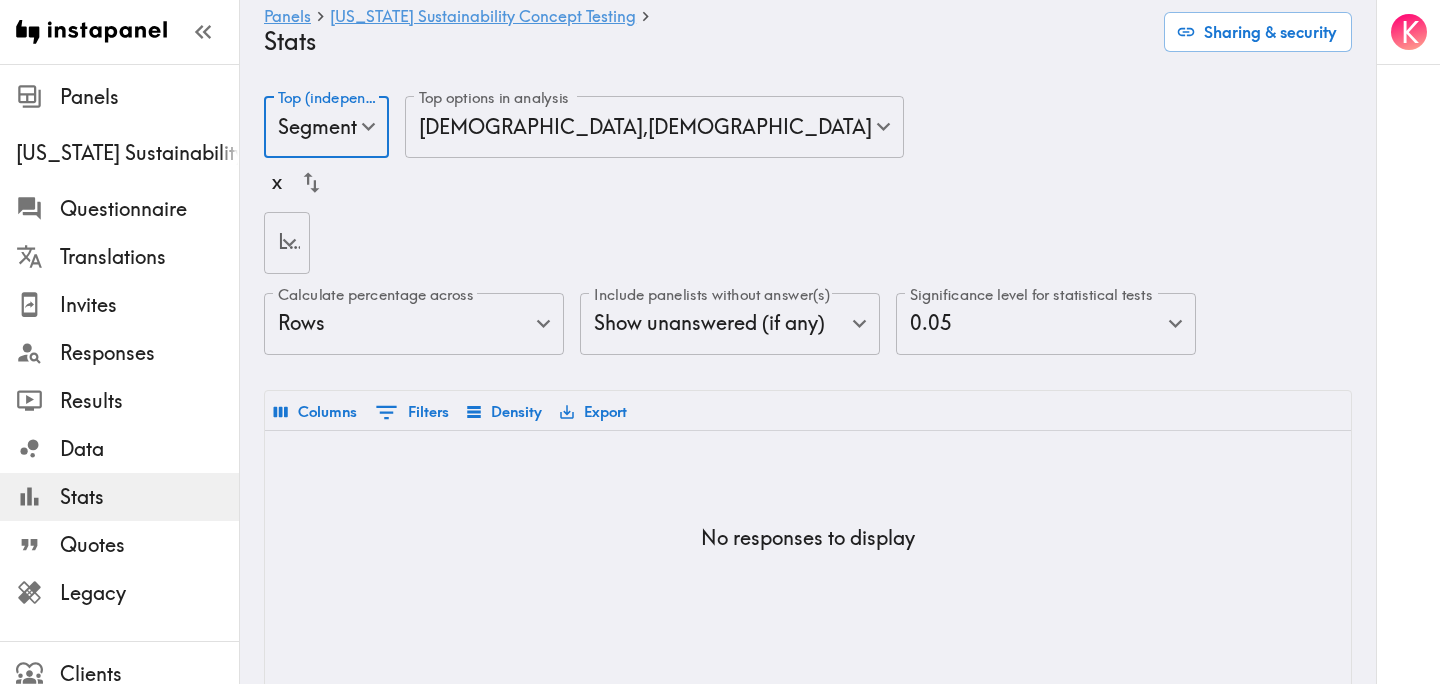 click on "Instapanel -  Panels  -  [US_STATE] Sustainability Concept Testing  -  Stats Panels [US_STATE] Sustainability Concept Testing Questionnaire Translations Invites Responses Results Data Stats Quotes Legacy Clients Panelists Strategists My Invites My Rewards Help/Suggestions K Panels   [US_STATE] Sustainability Concept Testing   Stats Sharing & security Top (independent) questions Segment segmentId Top (independent) questions Top options in analysis [DEMOGRAPHIC_DATA] ,  [DEMOGRAPHIC_DATA] c0871229-3893-4479-a463-75096d4ad813,023e982f-e4b4-43c9-92a0-55df9fa5bc15 Top options in analysis x Left (dependent) questions ​ Left (dependent) questions Calculate percentage across Rows Rows Calculate percentage across Include panelists without answer(s) Show unanswered (if any) true Include panelists without answer(s) Significance level for statistical tests 0.05 0.05 Significance level for statistical tests Columns Filters Density Export No responses to display Instapanel - Panels - [US_STATE] Sustainability Concept Testing - Stats" at bounding box center [720, 423] 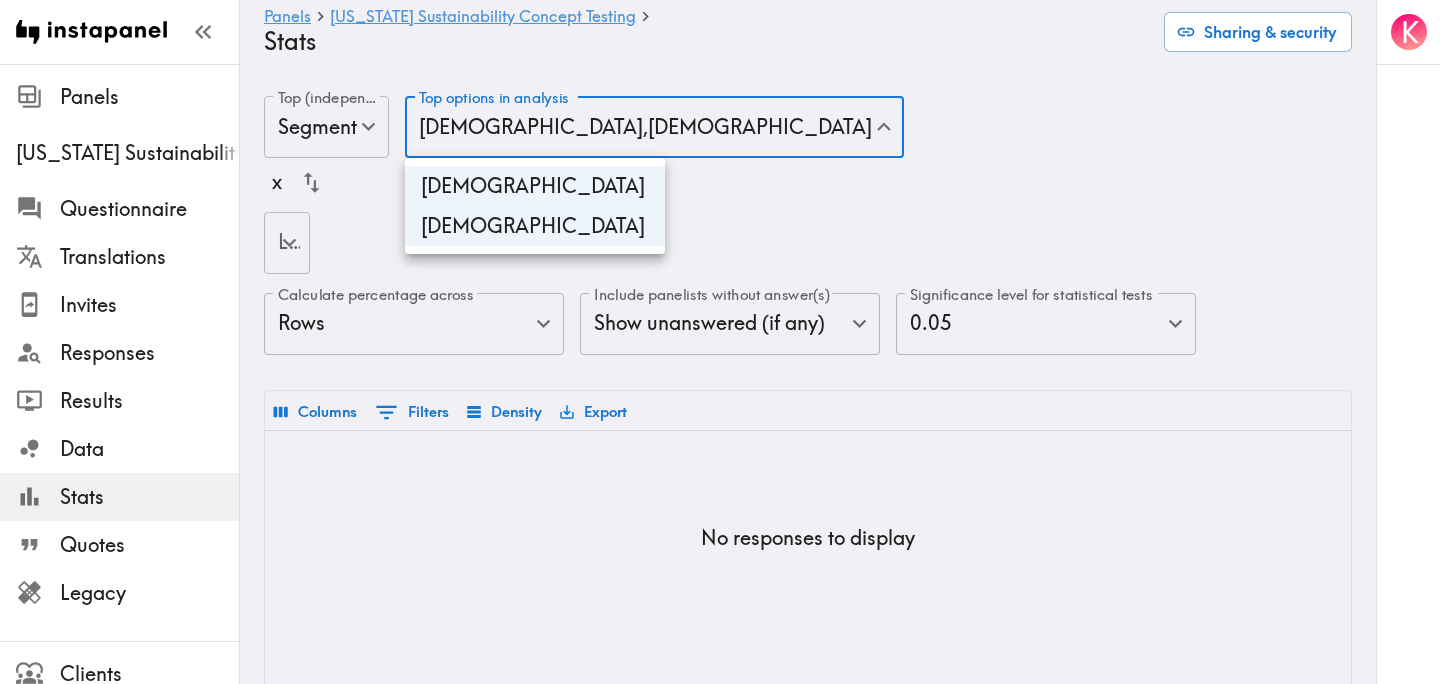 click at bounding box center [720, 342] 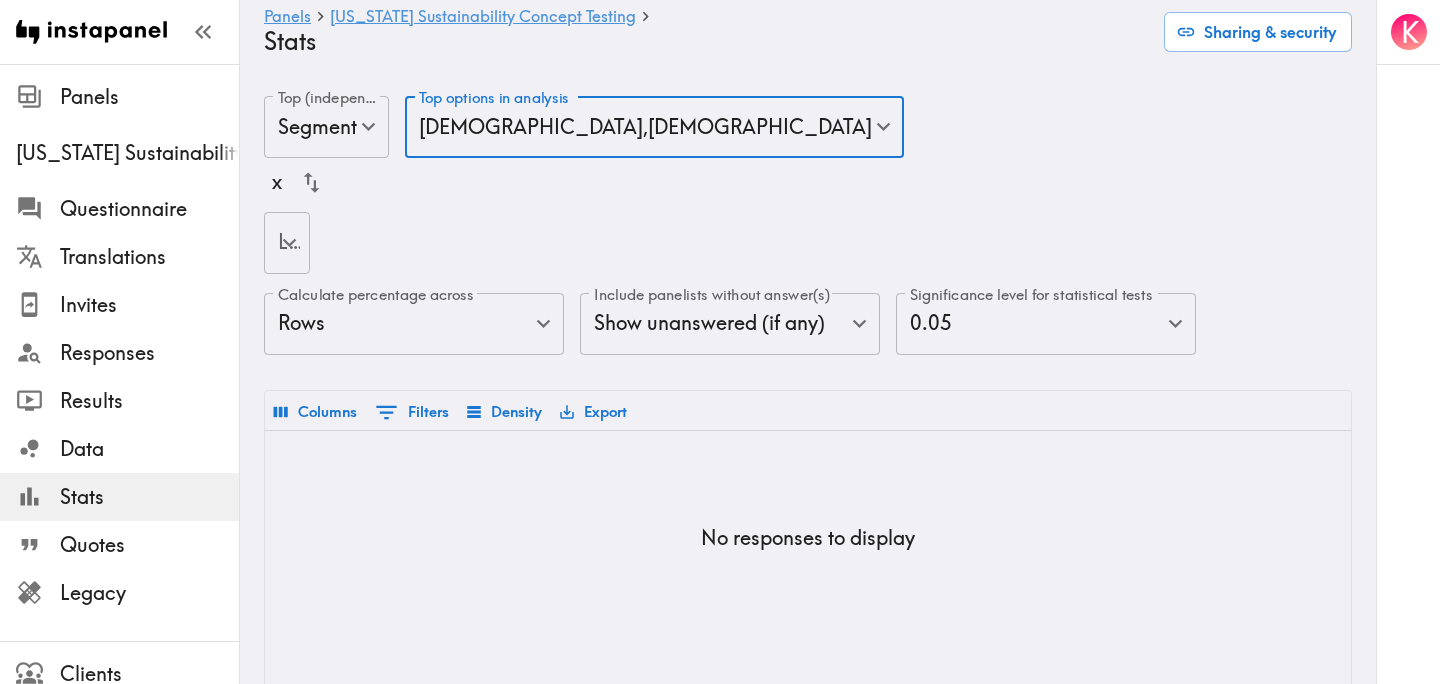click on "x" at bounding box center (277, 182) 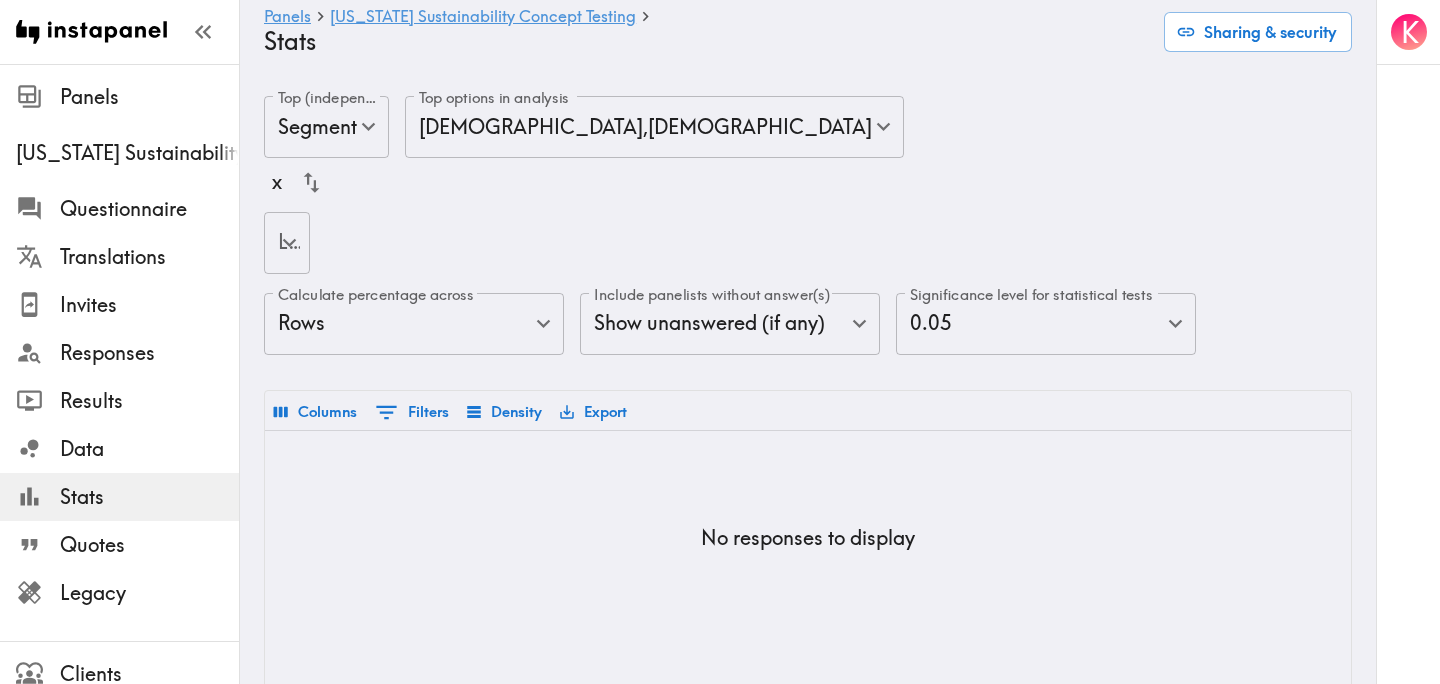 click on "x" at bounding box center [277, 182] 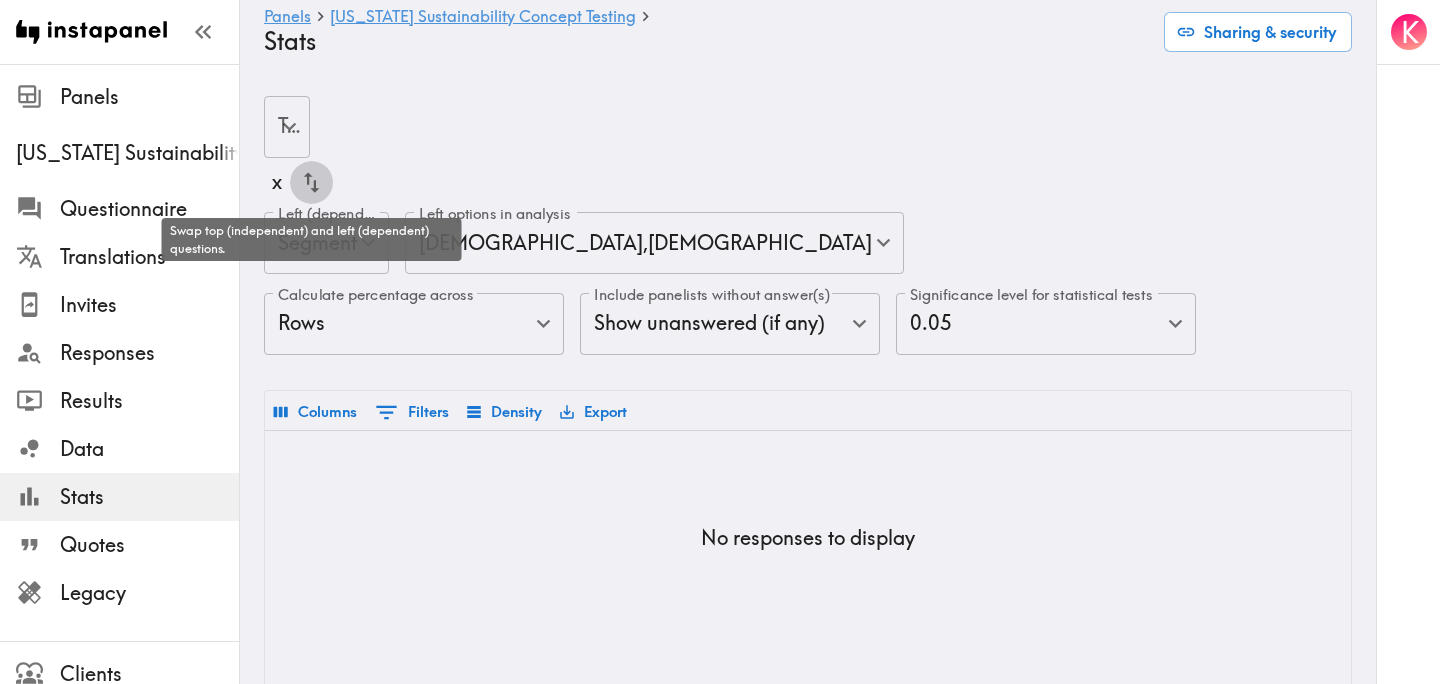 click 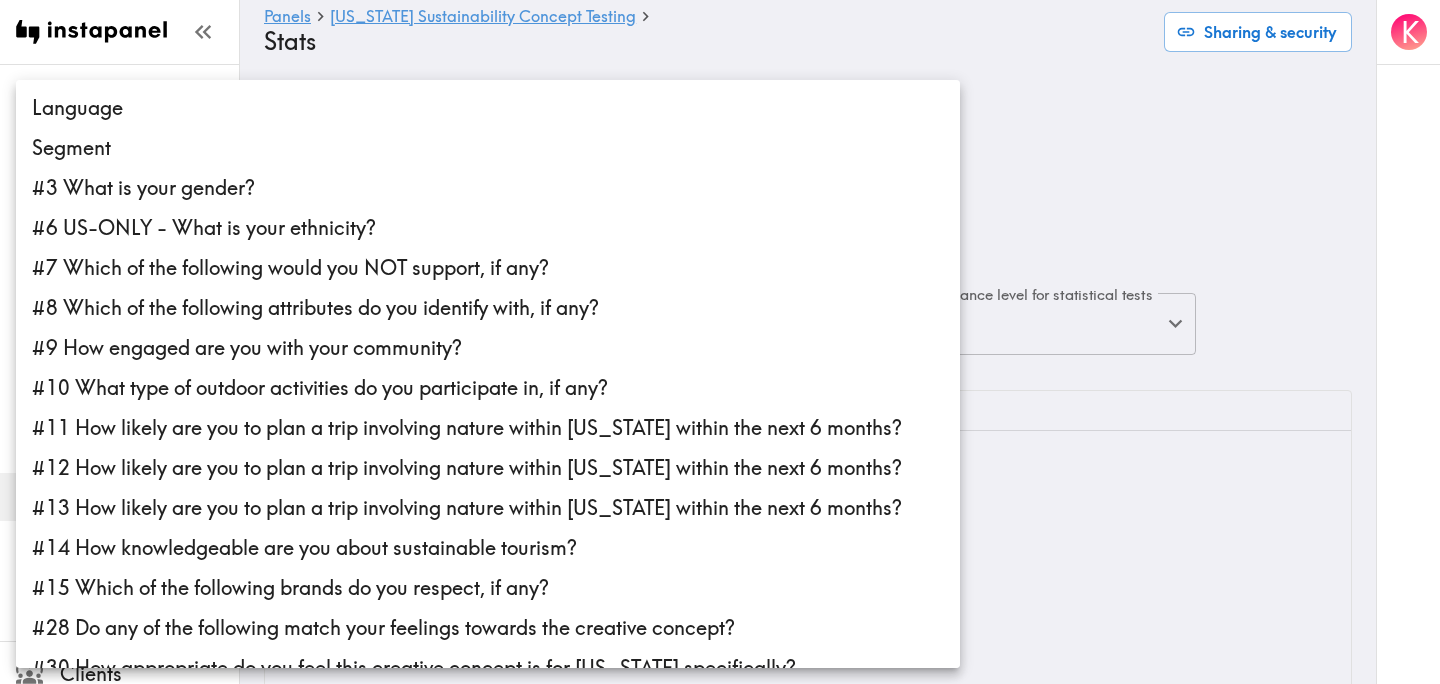 click on "Instapanel -  Panels  -  [US_STATE] Sustainability Concept Testing  -  Stats Panels [US_STATE] Sustainability Concept Testing Questionnaire Translations Invites Responses Results Data Stats Quotes Legacy Clients Panelists Strategists My Invites My Rewards Help/Suggestions K Panels   [US_STATE] Sustainability Concept Testing   Stats Sharing & security Top (independent) questions Segment segmentId Top (independent) questions Top options in analysis [DEMOGRAPHIC_DATA] ,  [DEMOGRAPHIC_DATA] c0871229-3893-4479-a463-75096d4ad813,023e982f-e4b4-43c9-92a0-55df9fa5bc15 Top options in analysis x Left (dependent) questions ​ Left (dependent) questions Calculate percentage across Rows Rows Calculate percentage across Include panelists without answer(s) Show unanswered (if any) true Include panelists without answer(s) Significance level for statistical tests 0.05 0.05 Significance level for statistical tests Columns Filters Density Export No responses to display Instapanel - Panels - [US_STATE] Sustainability Concept Testing - Stats Language Segment" at bounding box center [720, 423] 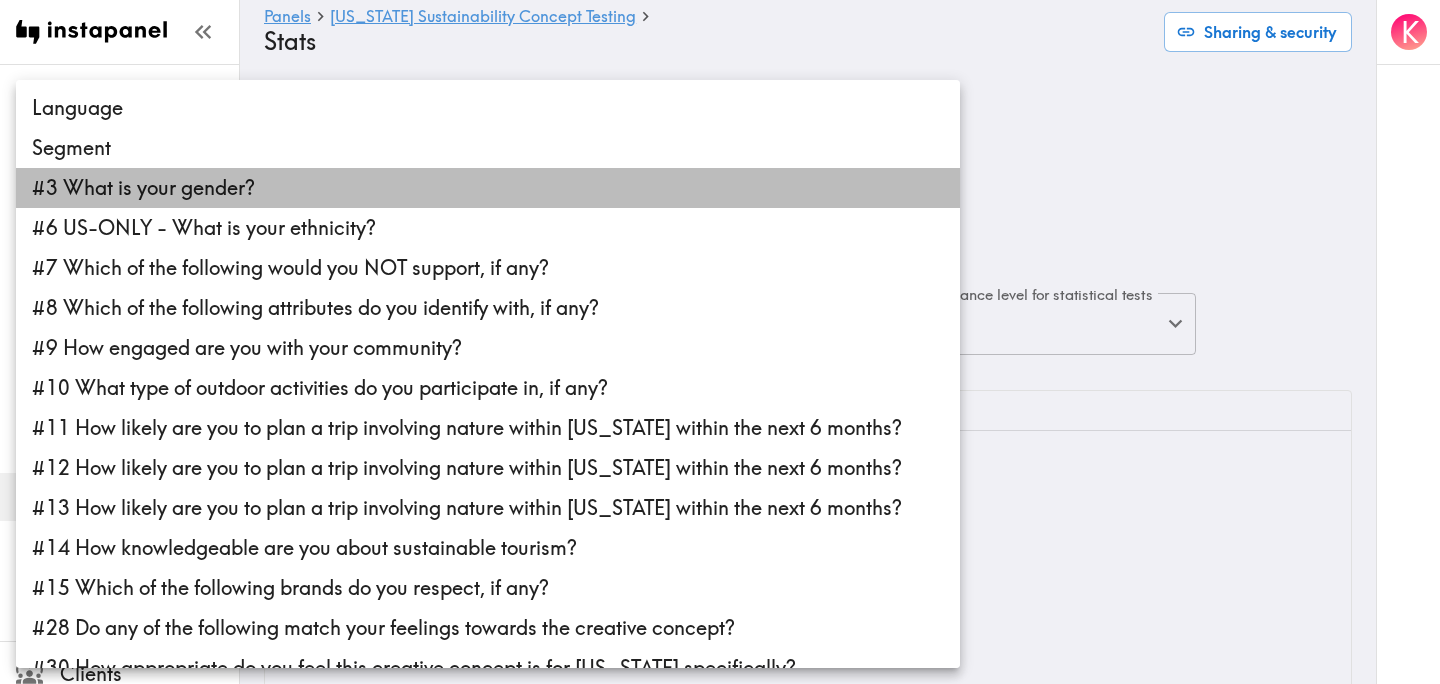 click on "#3 What is your gender?" at bounding box center (488, 188) 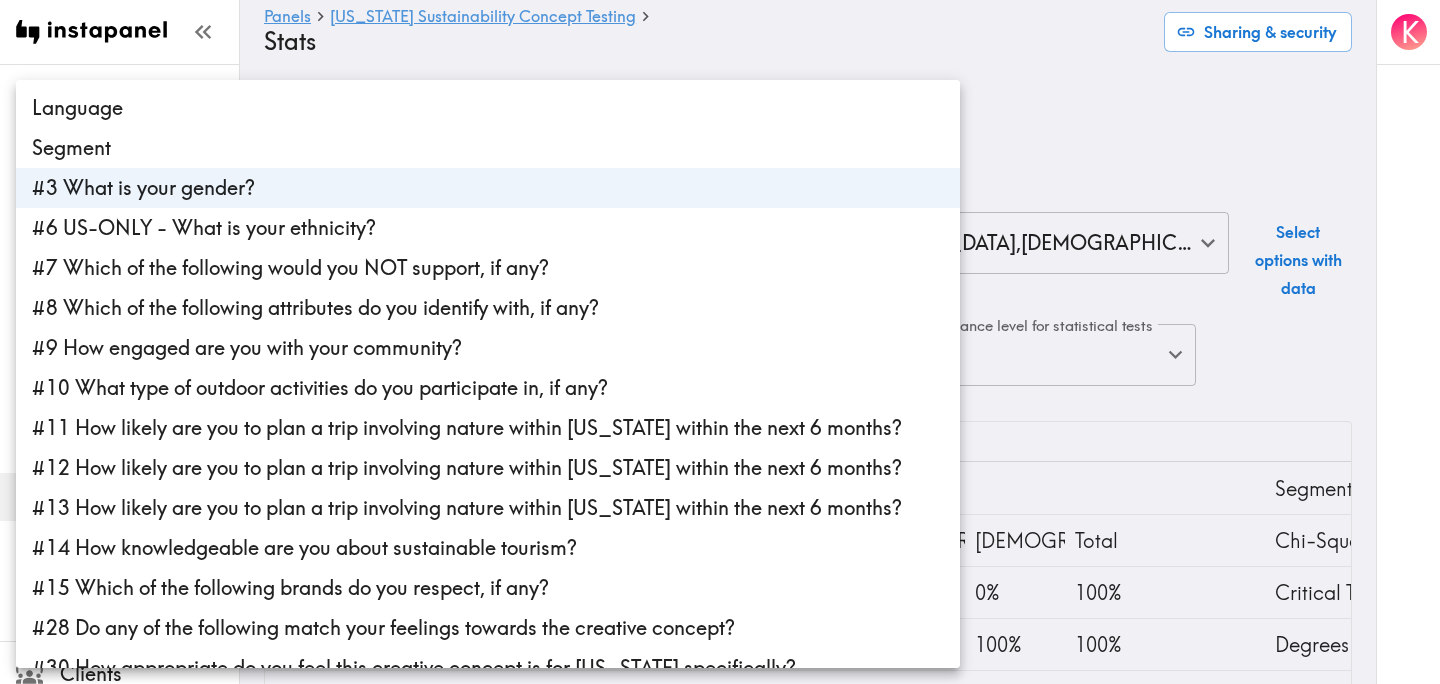 click at bounding box center [720, 342] 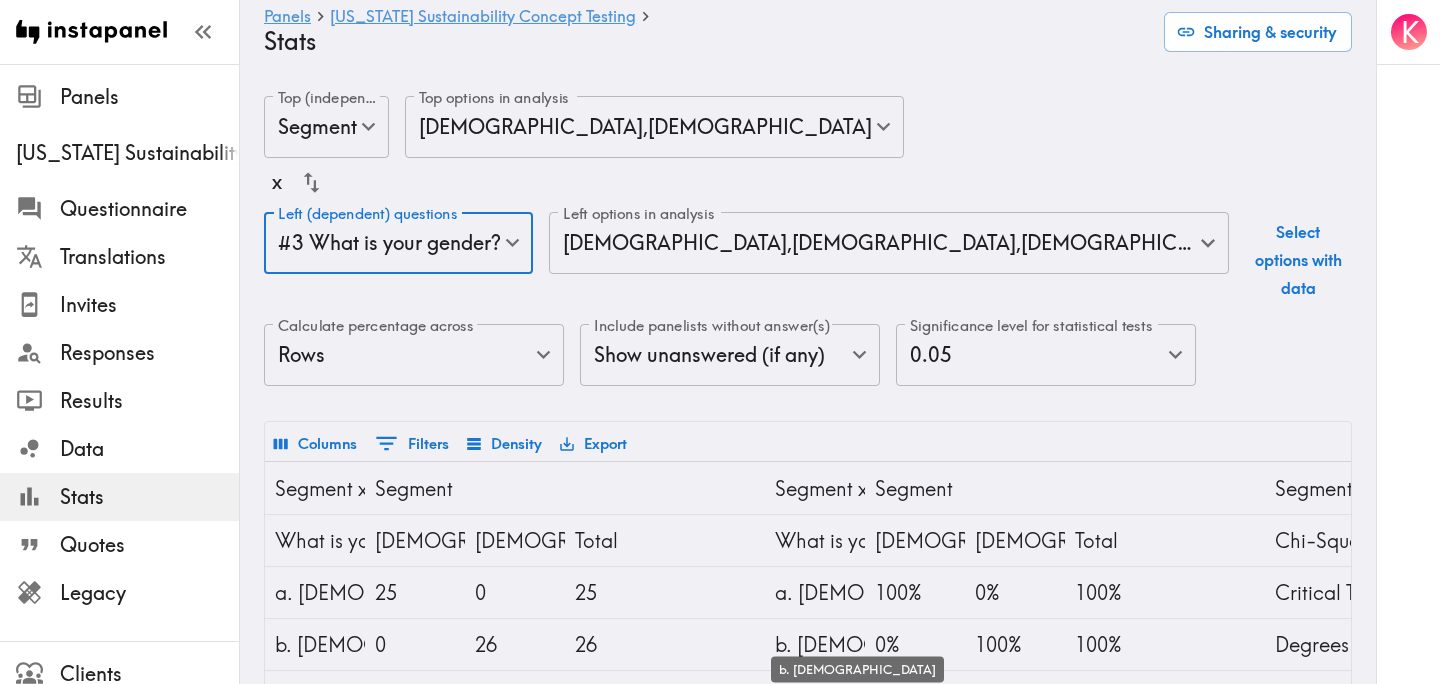 scroll, scrollTop: 0, scrollLeft: 359, axis: horizontal 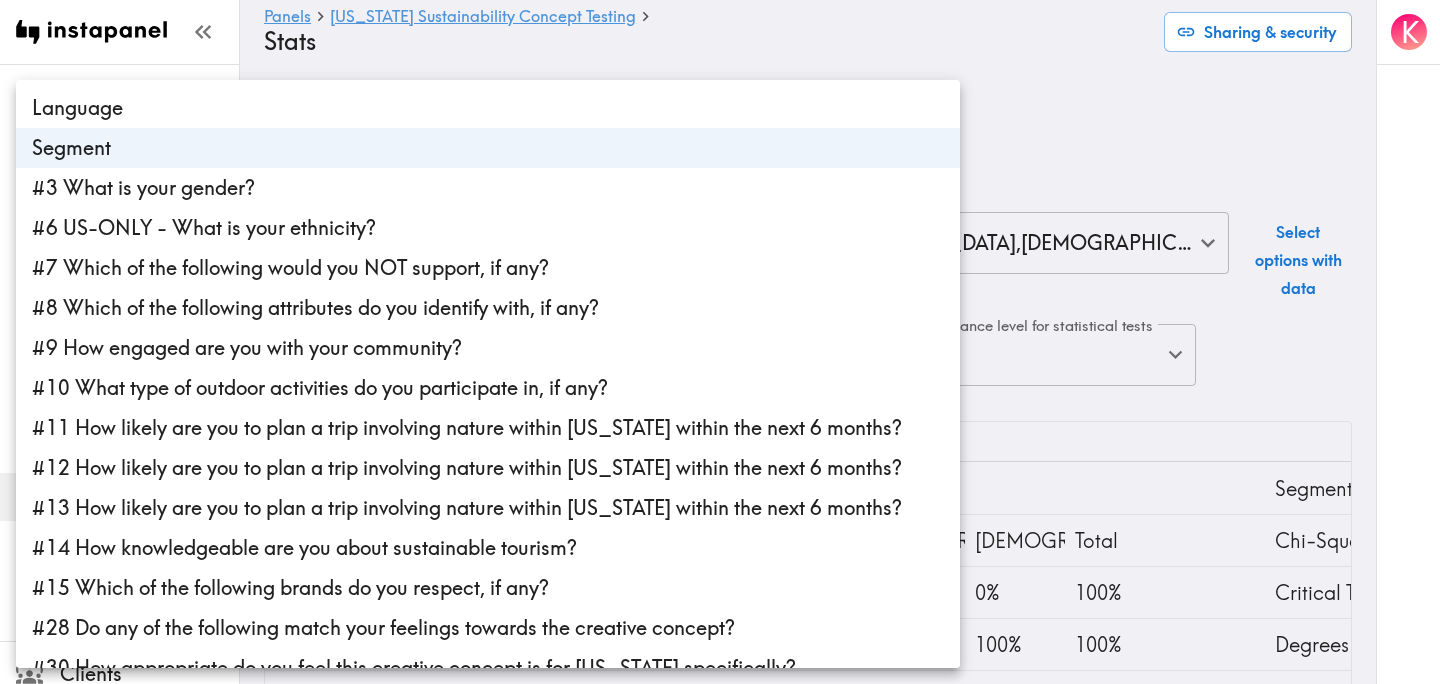 click on "Instapanel -  Panels  -  [US_STATE] Sustainability Concept Testing  -  Stats Panels [US_STATE] Sustainability Concept Testing Questionnaire Translations Invites Responses Results Data Stats Quotes Legacy Clients Panelists Strategists My Invites My Rewards Help/Suggestions K Panels   [US_STATE] Sustainability Concept Testing   Stats Sharing & security Top (independent) questions Segment segmentId Top (independent) questions Top options in analysis [DEMOGRAPHIC_DATA] ,  [DEMOGRAPHIC_DATA] c0871229-3893-4479-a463-75096d4ad813,023e982f-e4b4-43c9-92a0-55df9fa5bc15 Top options in analysis x Left (dependent) questions #3 What is your gender? gender Left (dependent) questions Left options in analysis [DEMOGRAPHIC_DATA] ,  [DEMOGRAPHIC_DATA] ,  [DEMOGRAPHIC_DATA] ,  [DEMOGRAPHIC_DATA] ,  Non-conforming ,  Prefer not to answer [DEMOGRAPHIC_DATA],[DEMOGRAPHIC_DATA],[DEMOGRAPHIC_DATA],[DEMOGRAPHIC_DATA],Non-conforming,gender_Prefer_not_to_answer Left options in analysis Select options with data Calculate percentage across Rows Rows Calculate percentage across Include panelists without answer(s) Show unanswered (if any) true 0.05 0.05 0" at bounding box center [720, 591] 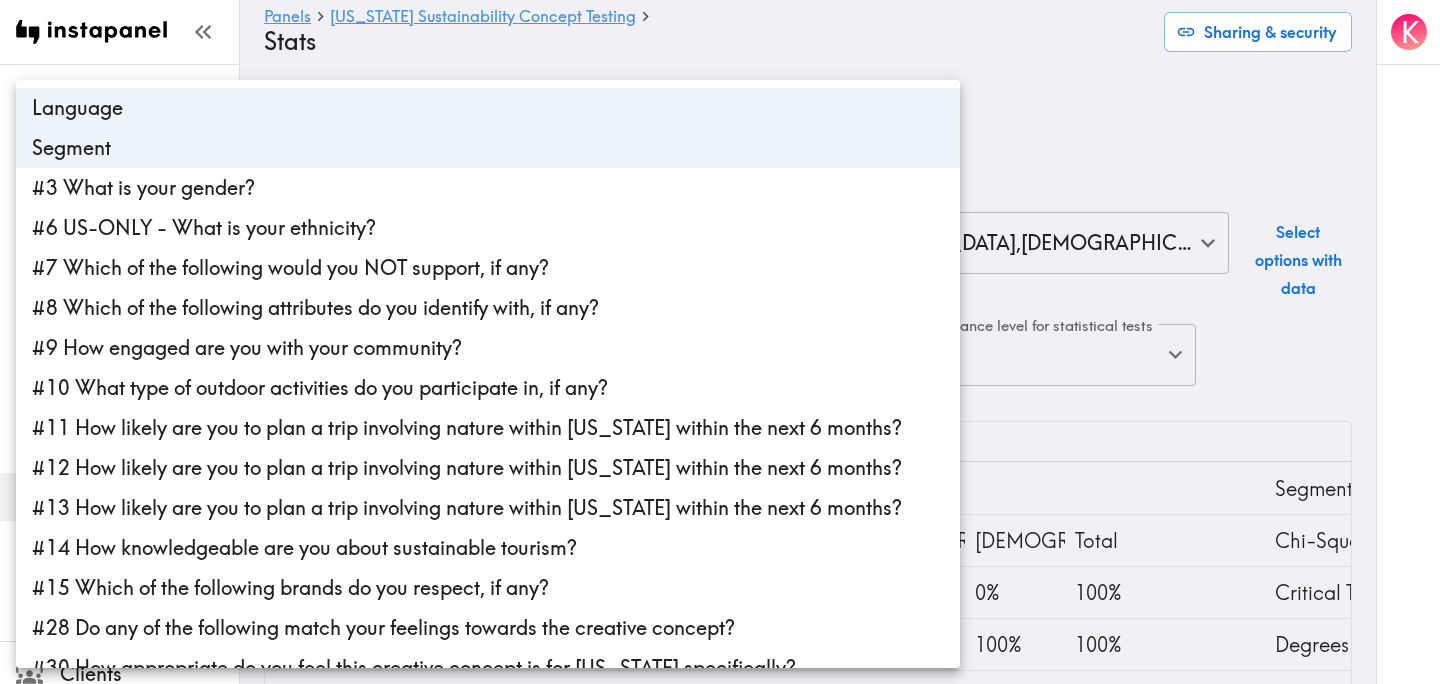 click at bounding box center [720, 342] 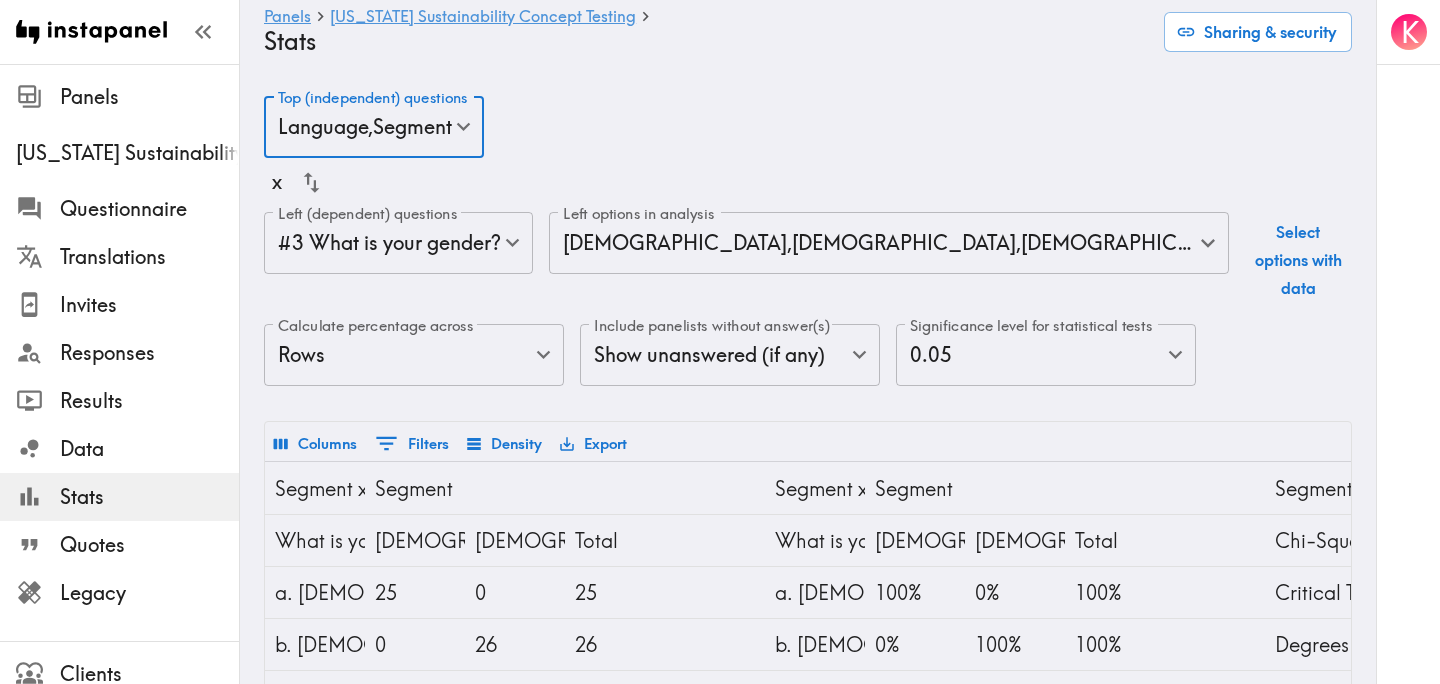 click on "Instapanel -  Panels  -  [US_STATE] Sustainability Concept Testing  -  Stats Panels [US_STATE] Sustainability Concept Testing Questionnaire Translations Invites Responses Results Data Stats Quotes Legacy Clients Panelists Strategists My Invites My Rewards Help/Suggestions K Panels   [US_STATE] Sustainability Concept Testing   Stats Sharing & security Top (independent) questions Language ,  Segment segmentId,language Top (independent) questions x Left (dependent) questions #3 What is your gender? gender Left (dependent) questions Left options in analysis [DEMOGRAPHIC_DATA] ,  [DEMOGRAPHIC_DATA] ,  [DEMOGRAPHIC_DATA] ,  [DEMOGRAPHIC_DATA] ,  Non-conforming ,  Prefer not to answer [DEMOGRAPHIC_DATA],[DEMOGRAPHIC_DATA],[DEMOGRAPHIC_DATA],[DEMOGRAPHIC_DATA],Non-conforming,gender_Prefer_not_to_answer Left options in analysis Select options with data Calculate percentage across Rows Rows Calculate percentage across Include panelists without answer(s) Show unanswered (if any) true Include panelists without answer(s) Significance level for statistical tests 0.05 0.05 Significance level for statistical tests" at bounding box center [720, 955] 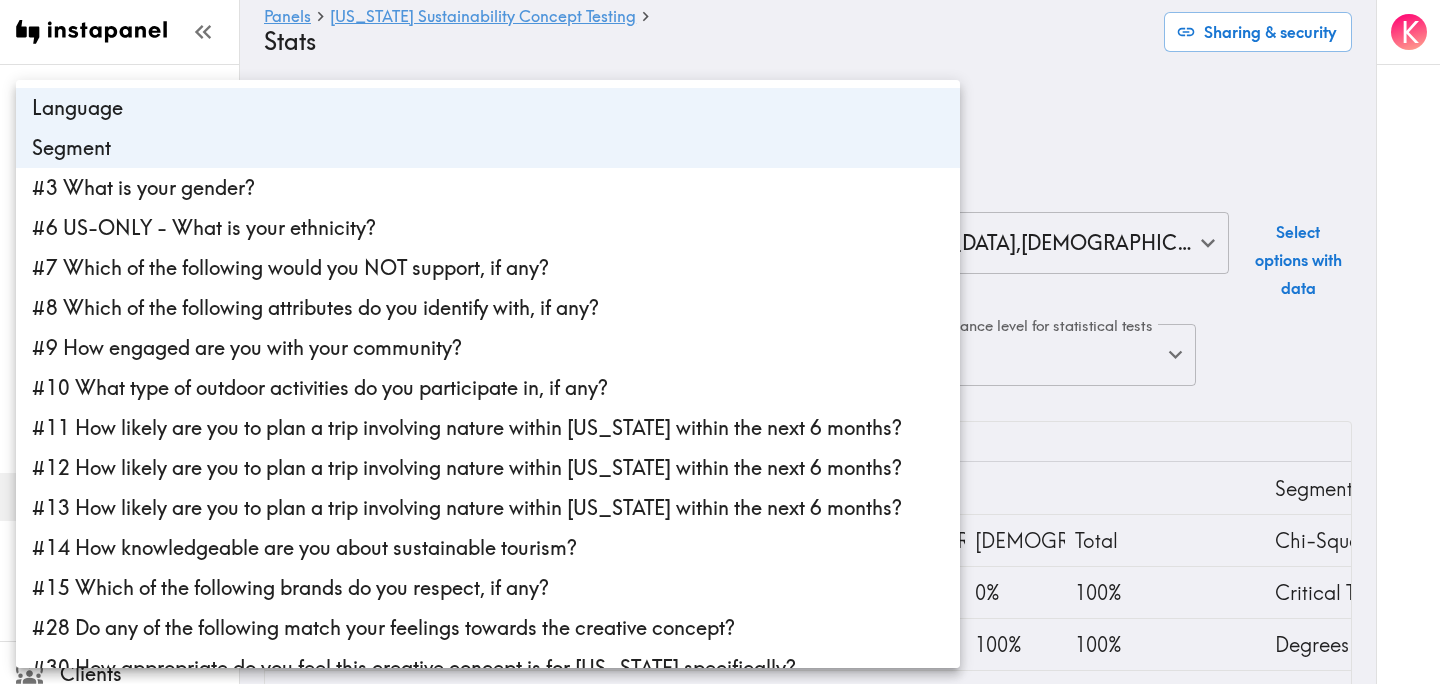 click on "Segment" at bounding box center [488, 148] 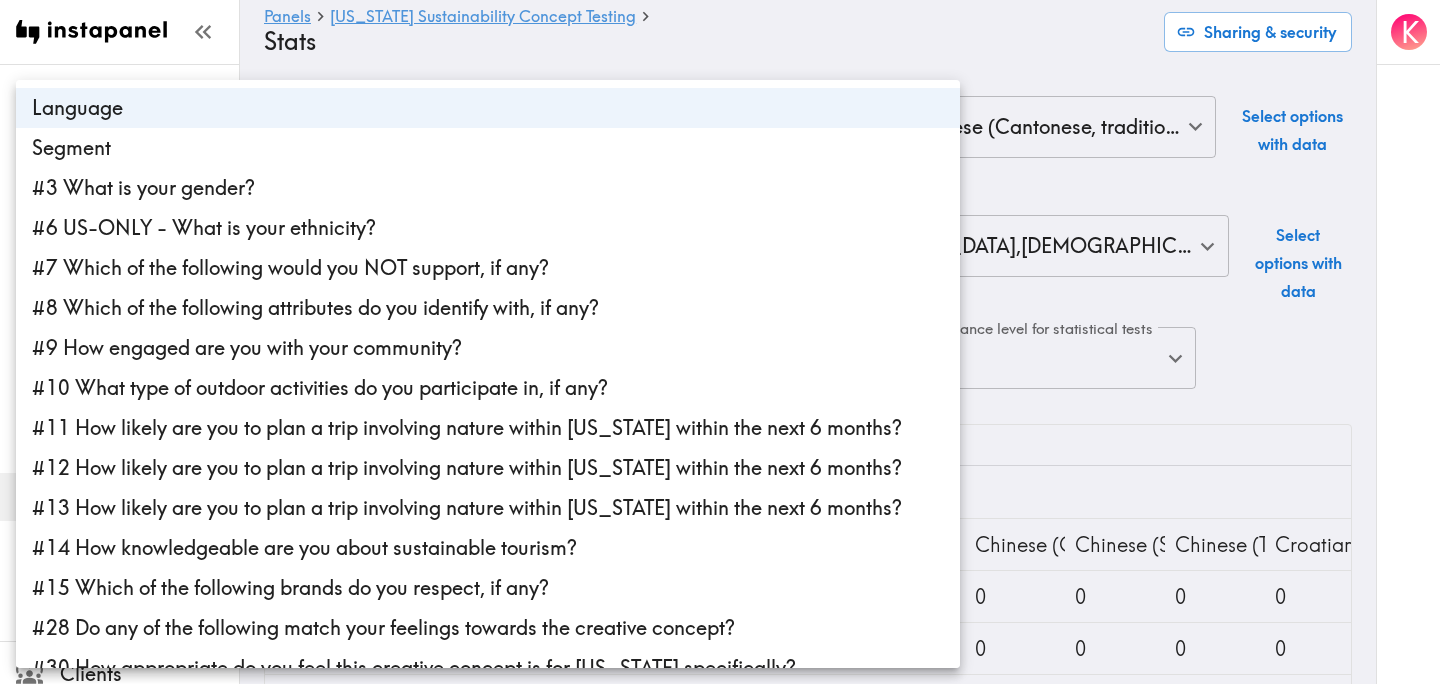 click at bounding box center [720, 342] 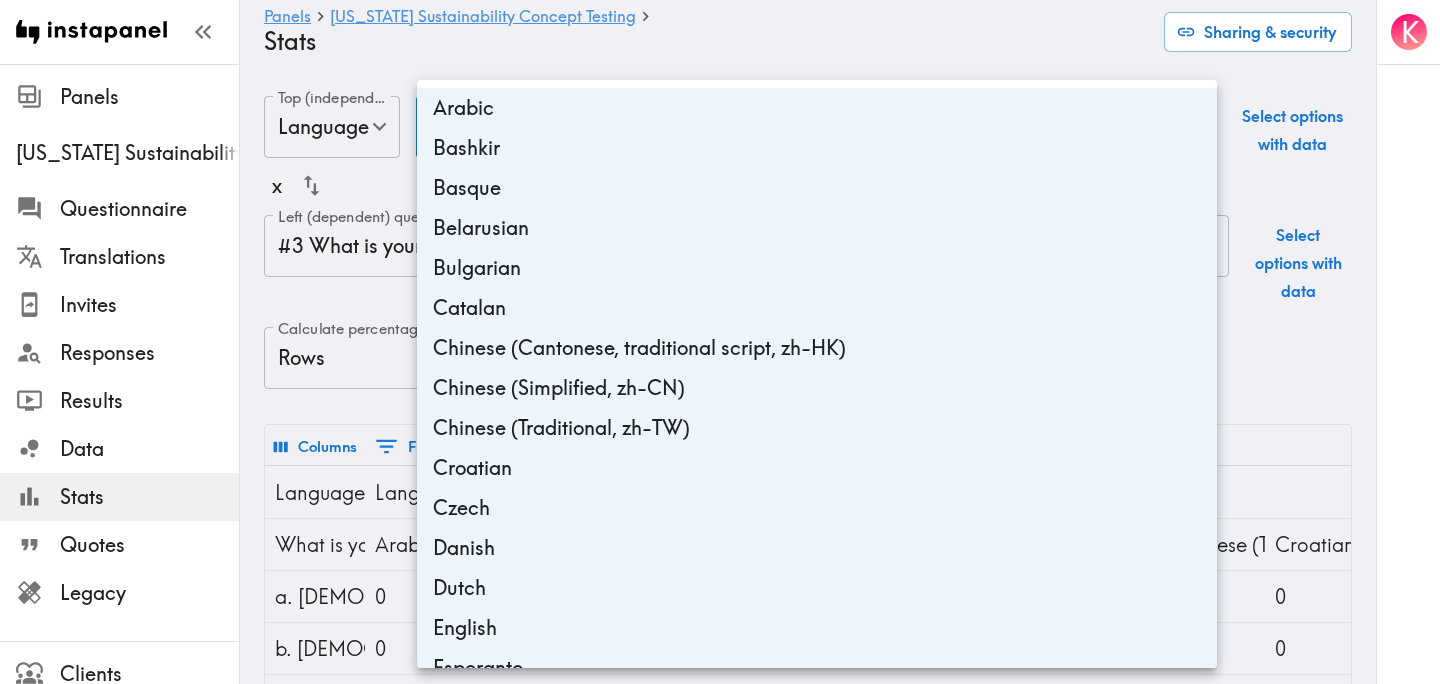click on "Instapanel -  Panels  -  [US_STATE] Sustainability Concept Testing  -  Stats Panels [US_STATE] Sustainability Concept Testing Questionnaire Translations Invites Responses Results Data Stats Quotes Legacy Clients Panelists Strategists My Invites My Rewards Help/Suggestions K Panels   [US_STATE] Sustainability Concept Testing   Stats Sharing & security Top (independent) questions Language language Top (independent) questions Top options in analysis Arabic ,  Bashkir ,  Basque ,  Belarusian ,  Bulgarian ,  Catalan ,  Chinese (Cantonese, traditional script, zh-HK) ,  Chinese (Simplified, zh-CN) ,  Chinese (Traditional, zh-TW) ,  Croatian ,  Czech ,  Danish ,  Dutch ,  English ,  Esperanto ,  Estonian ,  Finnish ,  French ,  Galician ,  German ,  Greek ,  Hebrew ,  Hindi ,  Hungarian ,  Indonesian ,  Irish ,  Italian ,  Japanese ,  Korean ,  Latvian ,  Lithuanian ,  Malay ,  Maltese ,  Marathi ,  Mongolian ,  Norwegian ,  Persian ,  Polish ,  Portuguese ,  Romanian ,  Russian ,  Slovak ,  Slovenian ,  Spanish ,  Swedish ," at bounding box center (720, 593) 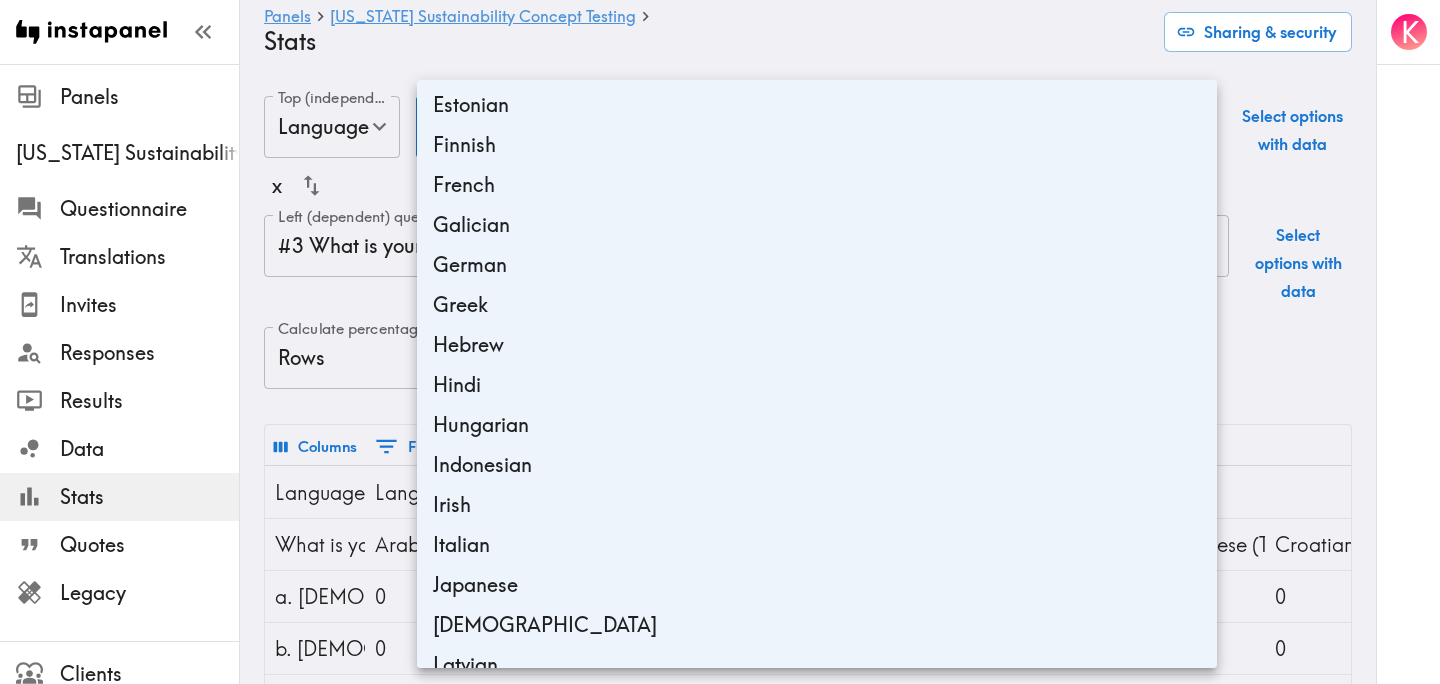 scroll, scrollTop: 0, scrollLeft: 0, axis: both 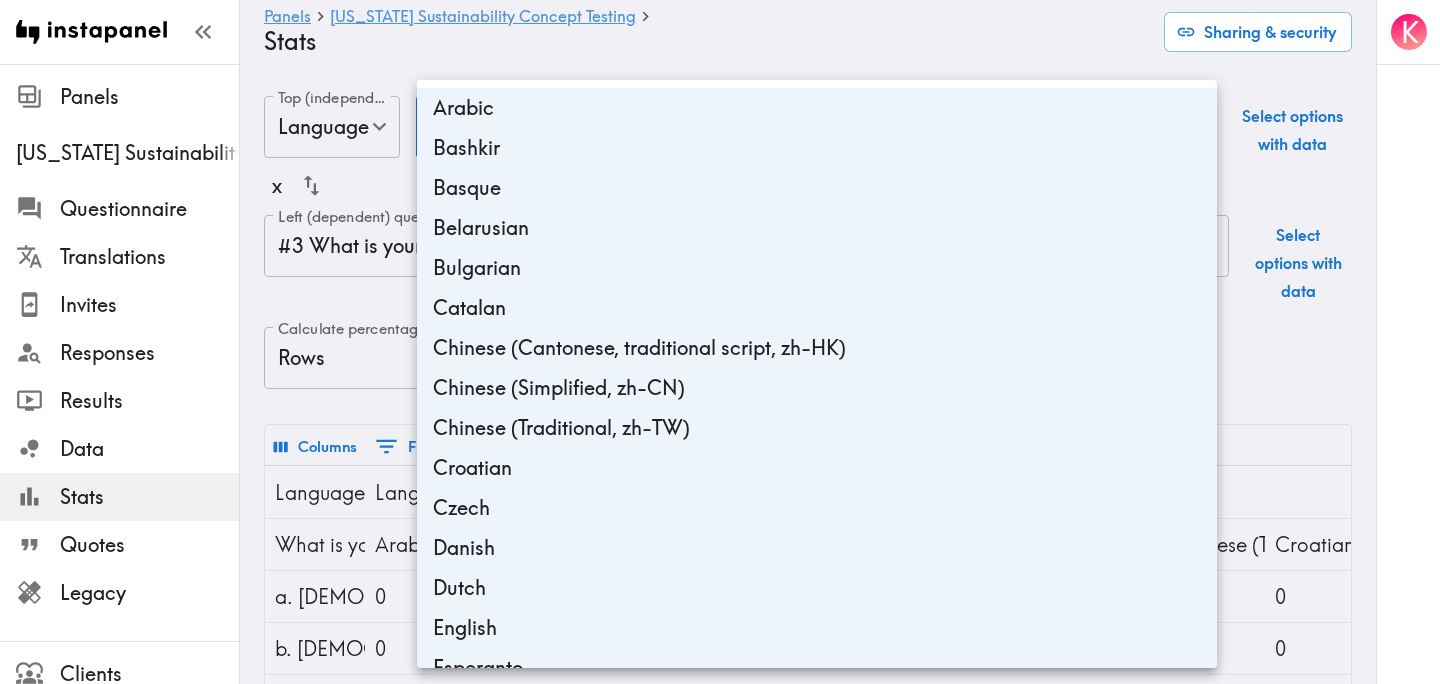 click at bounding box center (720, 342) 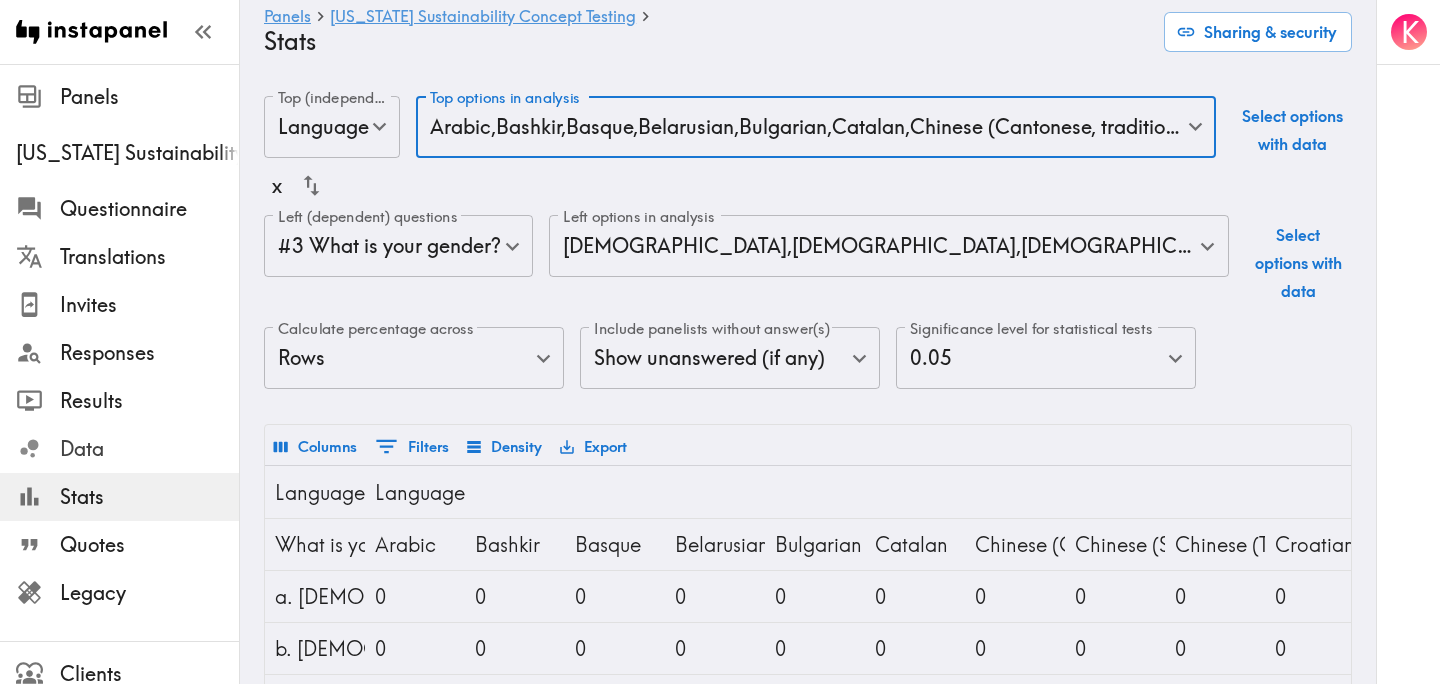 click on "Data" at bounding box center (149, 449) 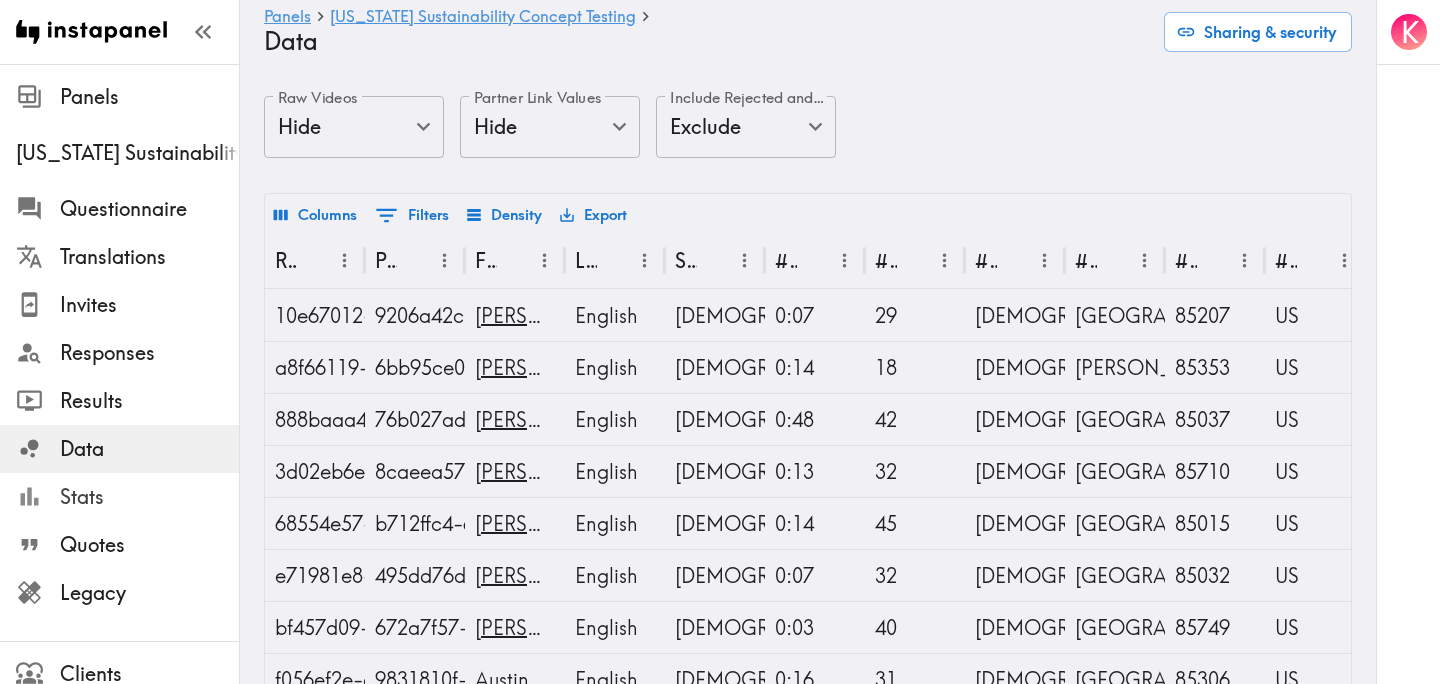 click on "Stats" at bounding box center (149, 497) 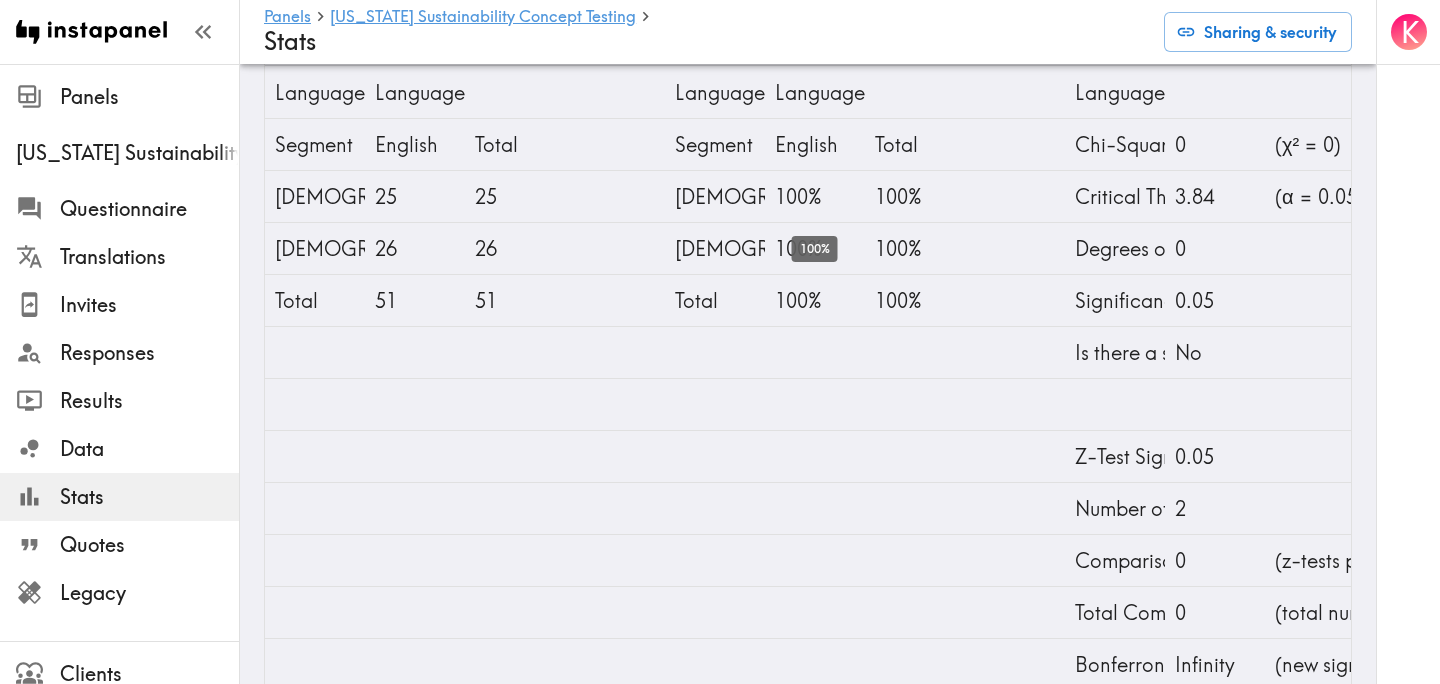 scroll, scrollTop: 404, scrollLeft: 0, axis: vertical 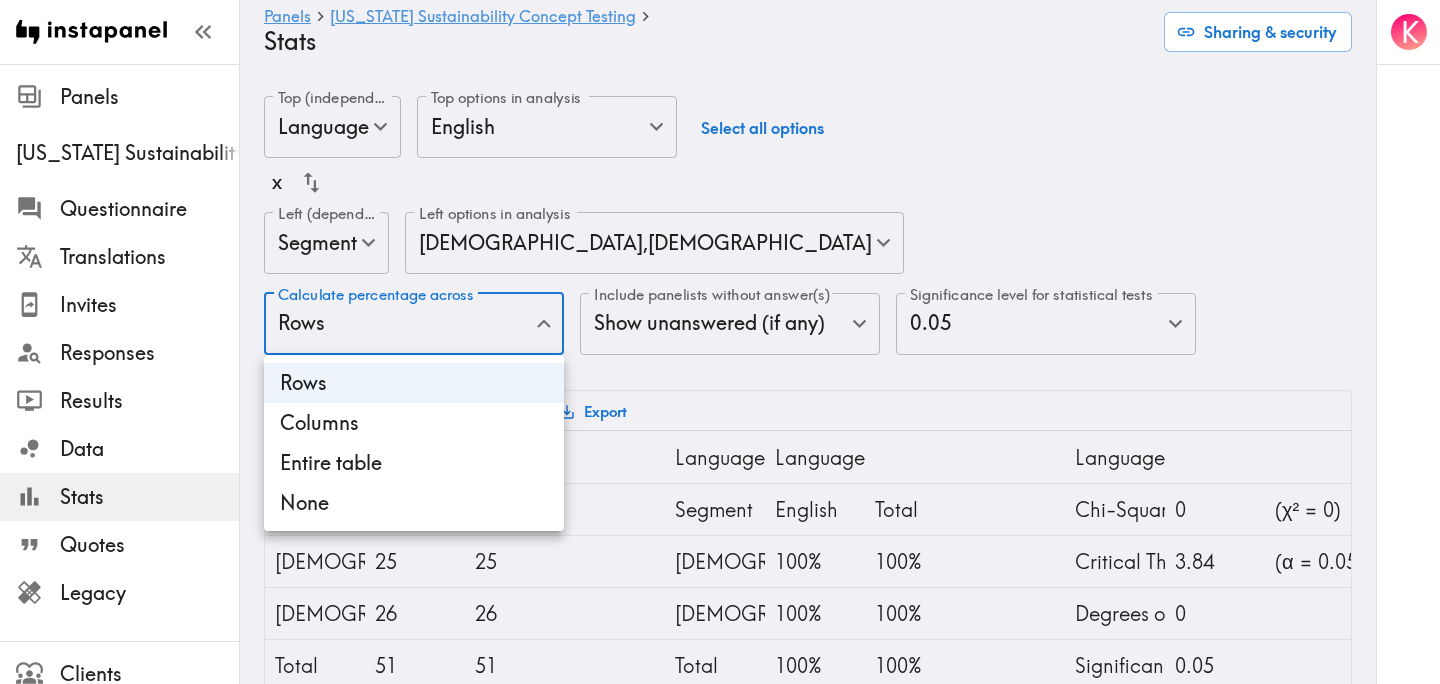 click on "Instapanel -  Panels  -  [US_STATE] Sustainability Concept Testing  -  Stats Panels [US_STATE] Sustainability Concept Testing Questionnaire Translations Invites Responses Results Data Stats Quotes Legacy Clients Panelists Strategists My Invites My Rewards Help/Suggestions K Panels   [US_STATE] Sustainability Concept Testing   Stats Sharing & security Top (independent) questions Language language Top (independent) questions Top options in analysis English en Top options in analysis Select all options x Left (dependent) questions Segment segmentId Left (dependent) questions Left options in analysis [DEMOGRAPHIC_DATA] ,  [DEMOGRAPHIC_DATA] c0871229-3893-4479-a463-75096d4ad813,023e982f-e4b4-43c9-92a0-55df9fa5bc15 Left options in analysis Calculate percentage across Rows Rows Calculate percentage across Include panelists without answer(s) Show unanswered (if any) true Include panelists without answer(s) Significance level for statistical tests 0.05 0.05 Significance level for statistical tests Columns 0 Filters Density Export Language x Segment 0 0" at bounding box center [720, 576] 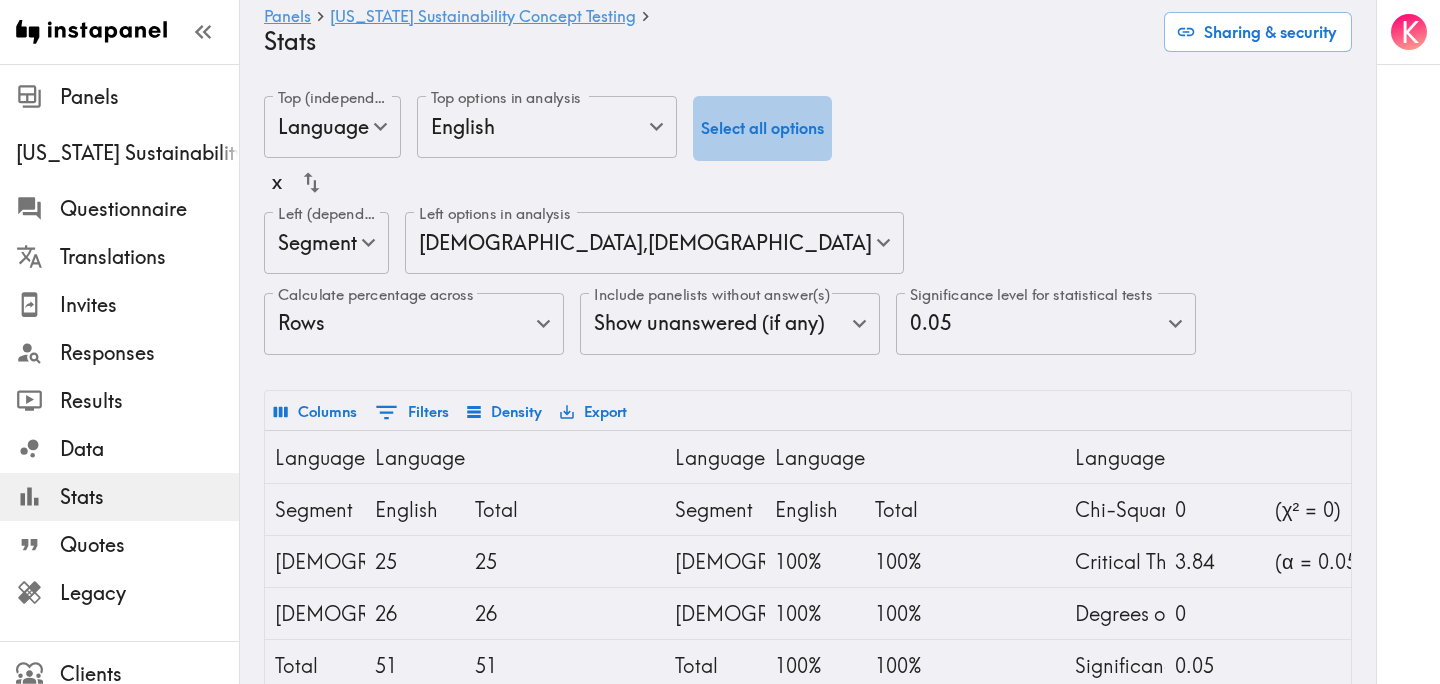 click on "Select all options" at bounding box center (762, 128) 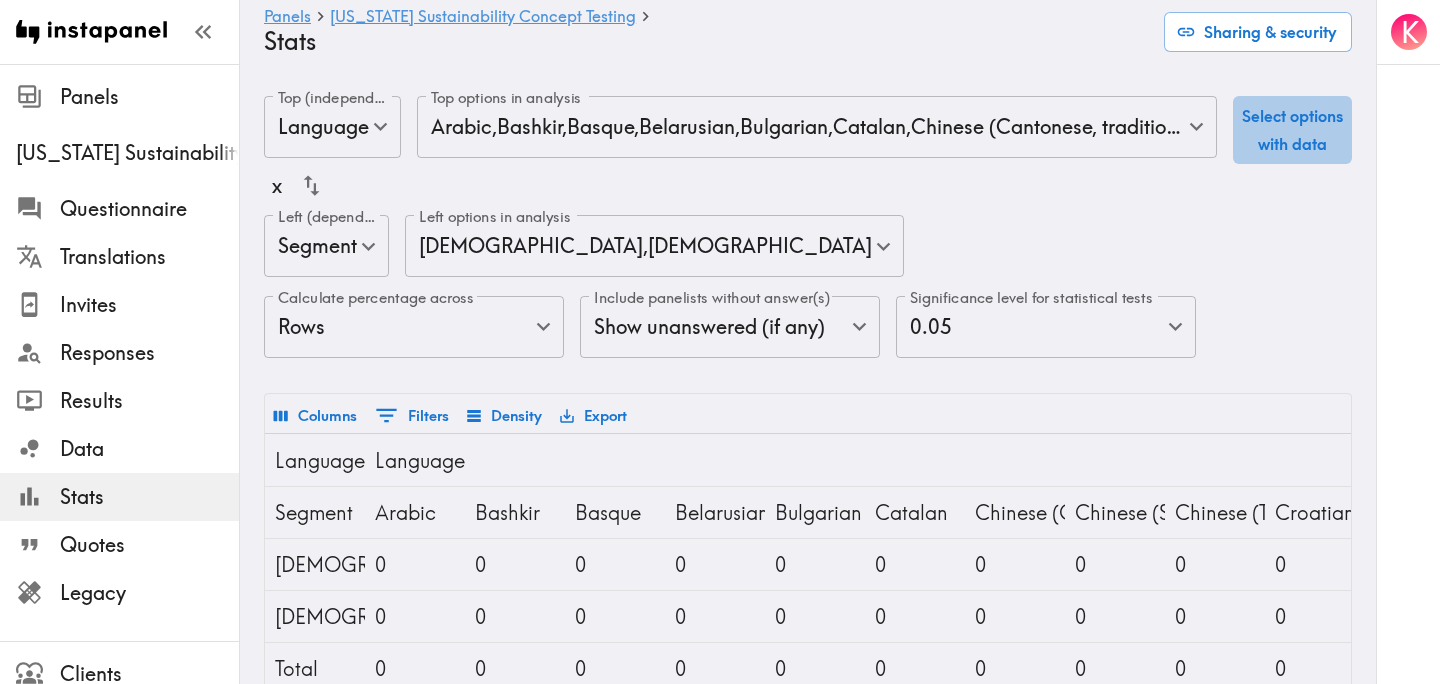 click on "Select options with data" at bounding box center (1292, 130) 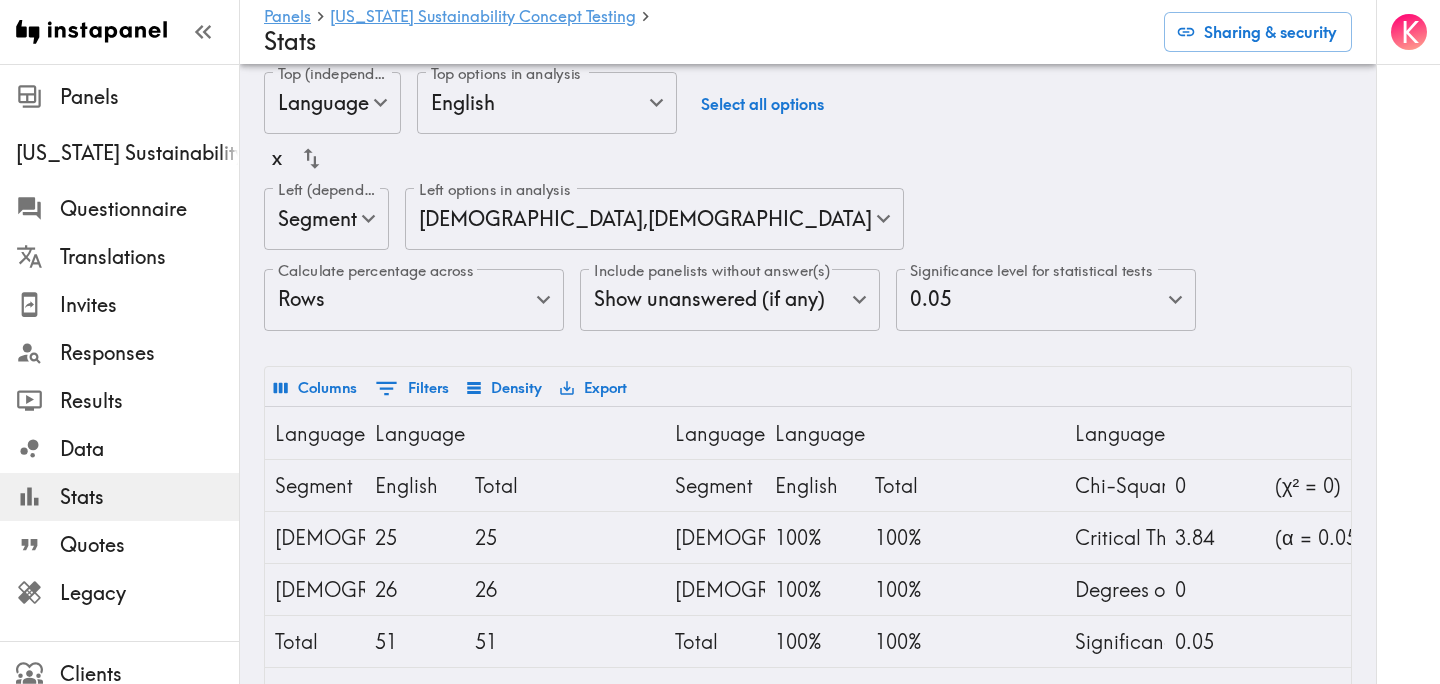 scroll, scrollTop: 0, scrollLeft: 0, axis: both 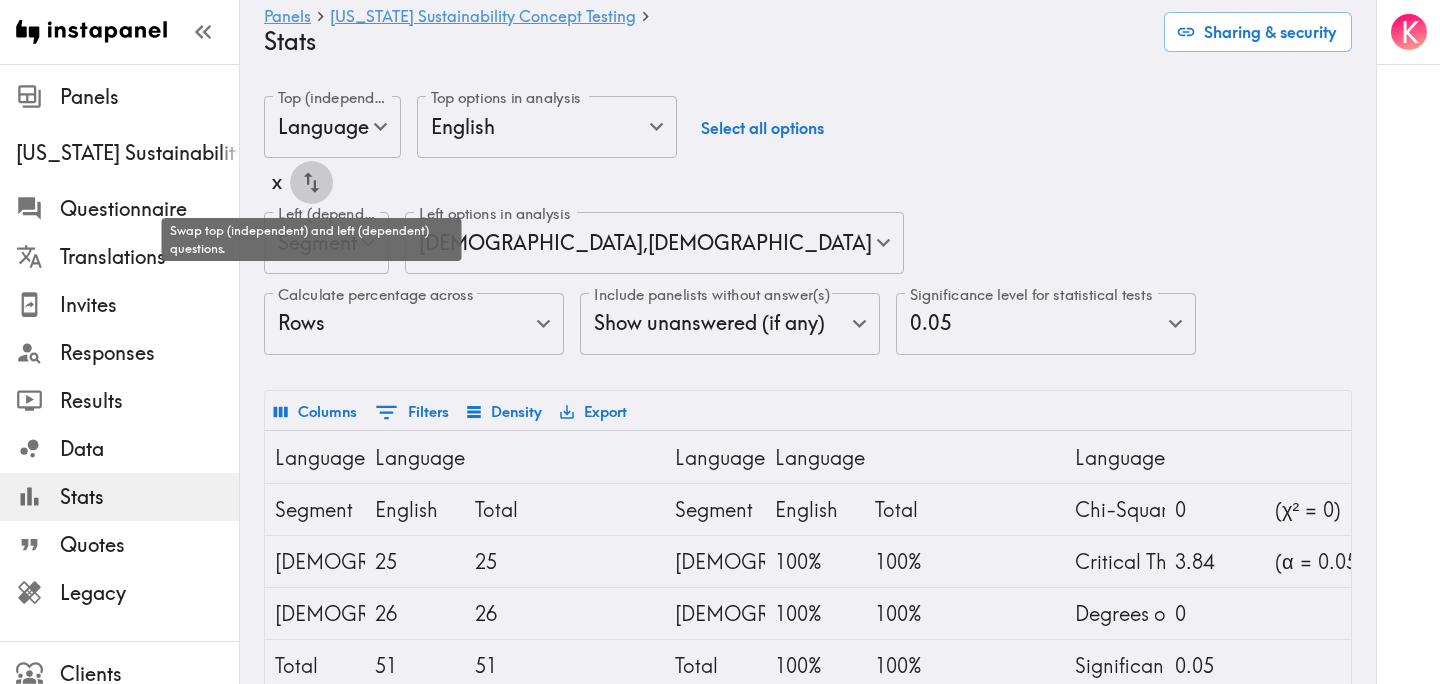 click 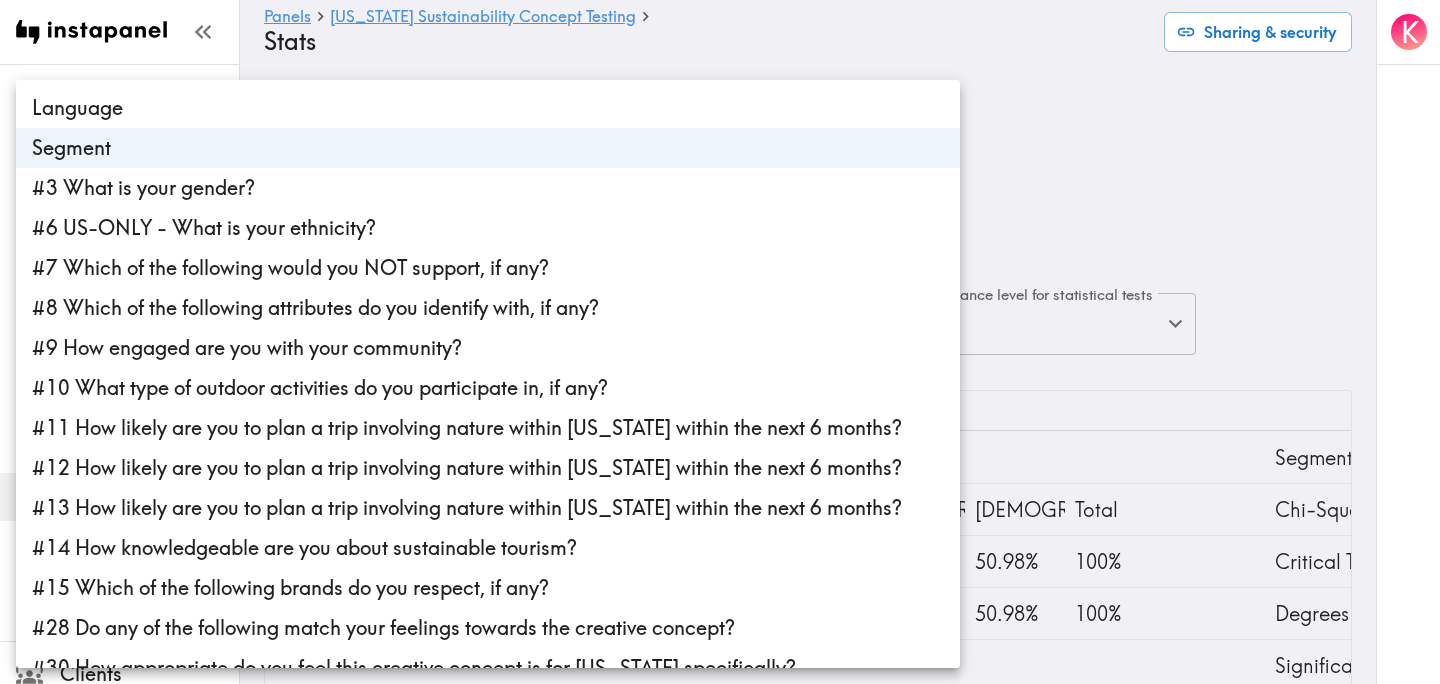 click on "Instapanel -  Panels  -  [US_STATE] Sustainability Concept Testing  -  Stats Panels [US_STATE] Sustainability Concept Testing Questionnaire Translations Invites Responses Results Data Stats Quotes Legacy Clients Panelists Strategists My Invites My Rewards Help/Suggestions K Panels   [US_STATE] Sustainability Concept Testing   Stats Sharing & security Top (independent) questions Segment segmentId Top (independent) questions Top options in analysis [DEMOGRAPHIC_DATA] ,  [DEMOGRAPHIC_DATA] c0871229-3893-4479-a463-75096d4ad813,023e982f-e4b4-43c9-92a0-55df9fa5bc15 Top options in analysis x Left (dependent) questions Language language Left (dependent) questions Left options in analysis English en Left options in analysis Select all options Calculate percentage across Rows Rows Calculate percentage across Include panelists without answer(s) Show unanswered (if any) true Include panelists without answer(s) Significance level for statistical tests 0.05 0.05 Significance level for statistical tests Columns Filters Density Export Segment x Language [DEMOGRAPHIC_DATA]" at bounding box center [720, 576] 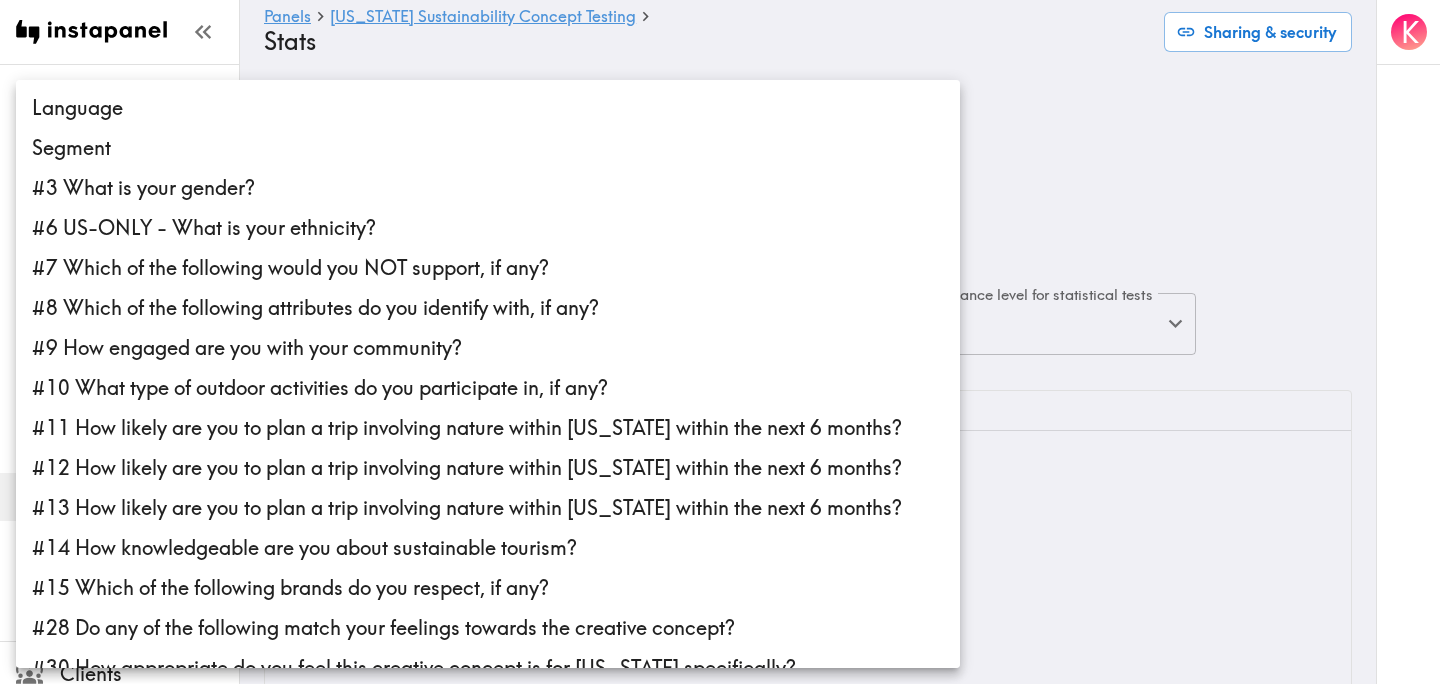 click at bounding box center (720, 342) 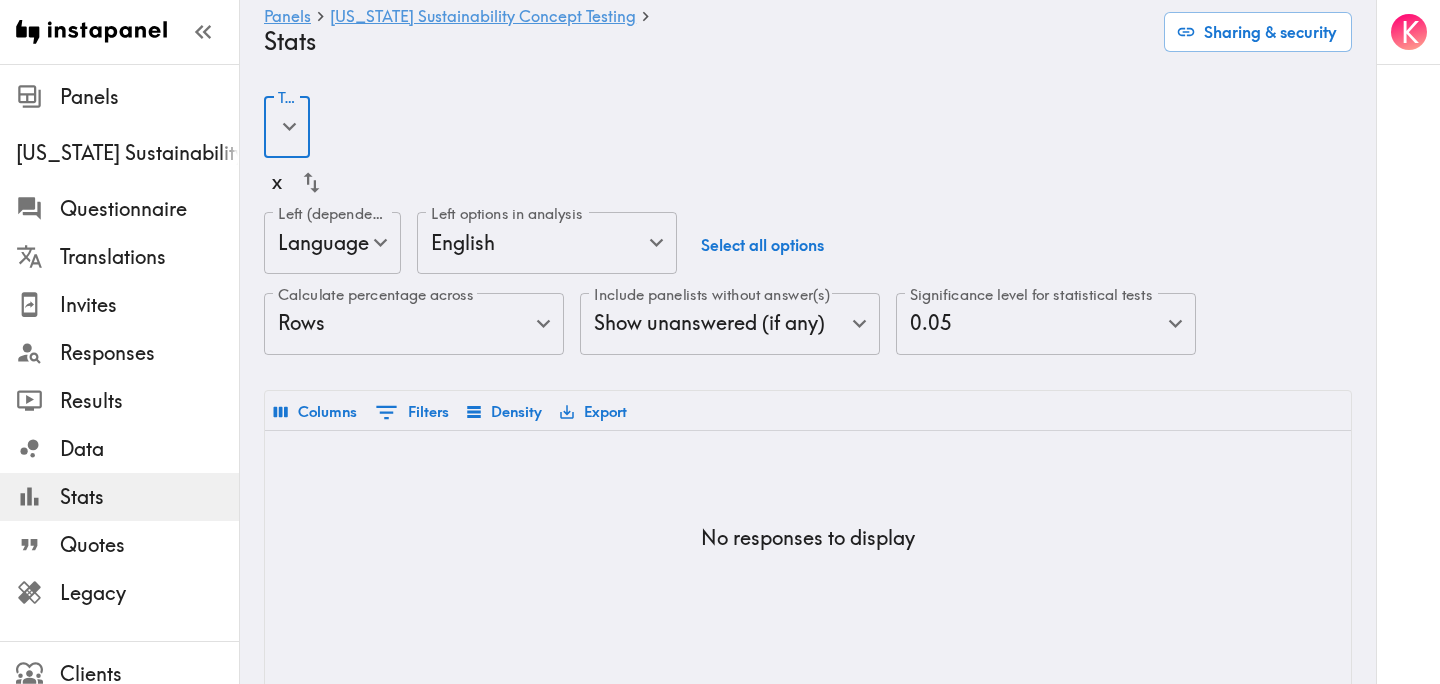 click on "Instapanel -  Panels  -  [US_STATE] Sustainability Concept Testing  -  Stats Panels [US_STATE] Sustainability Concept Testing Questionnaire Translations Invites Responses Results Data Stats Quotes Legacy Clients Panelists Strategists My Invites My Rewards Help/Suggestions K Panels   [US_STATE] Sustainability Concept Testing   Stats Sharing & security Top (independent) questions ​ Top (independent) questions x Left (dependent) questions Language language Left (dependent) questions Left options in analysis English en Left options in analysis Select all options Calculate percentage across Rows Rows Calculate percentage across Include panelists without answer(s) Show unanswered (if any) true Include panelists without answer(s) Significance level for statistical tests 0.05 0.05 Significance level for statistical tests Columns 0 Filters Density Export No responses to display Instapanel - Panels - [US_STATE] Sustainability Concept Testing - Stats" at bounding box center (720, 423) 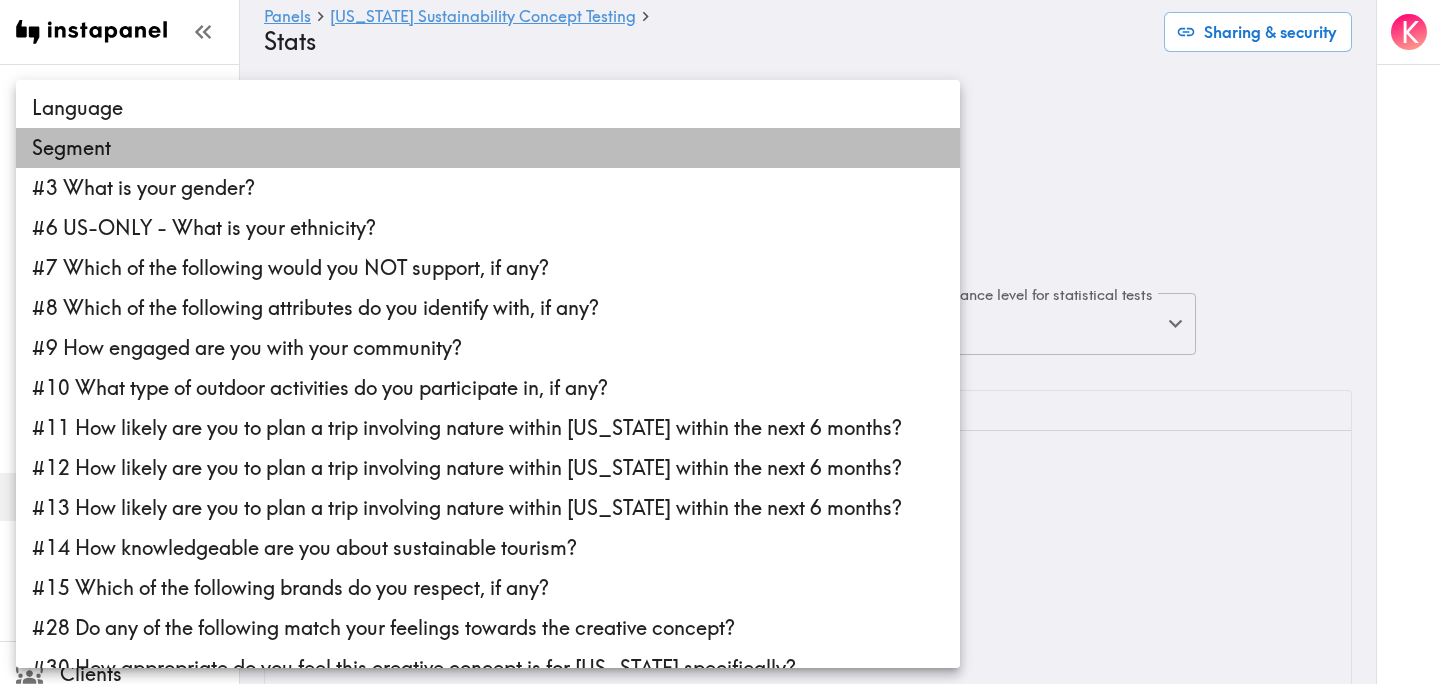 click on "Segment" at bounding box center [488, 148] 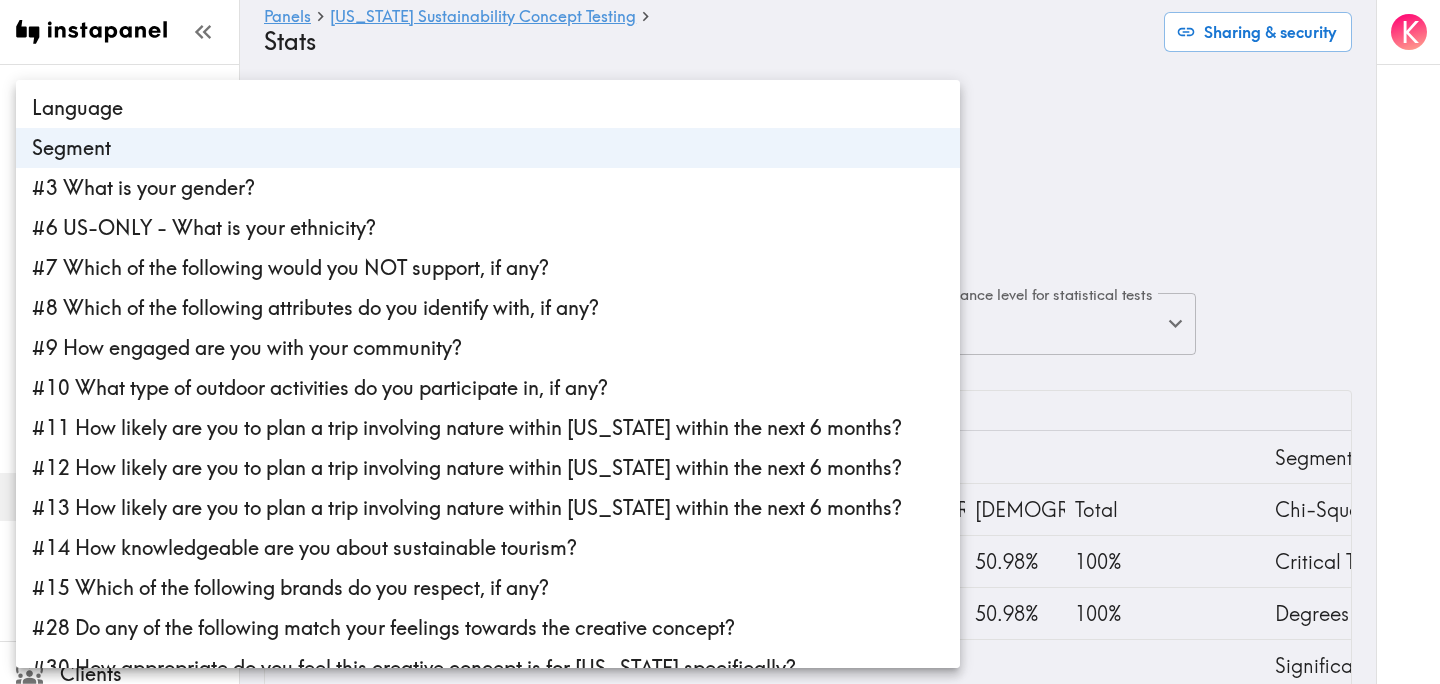 click at bounding box center (720, 342) 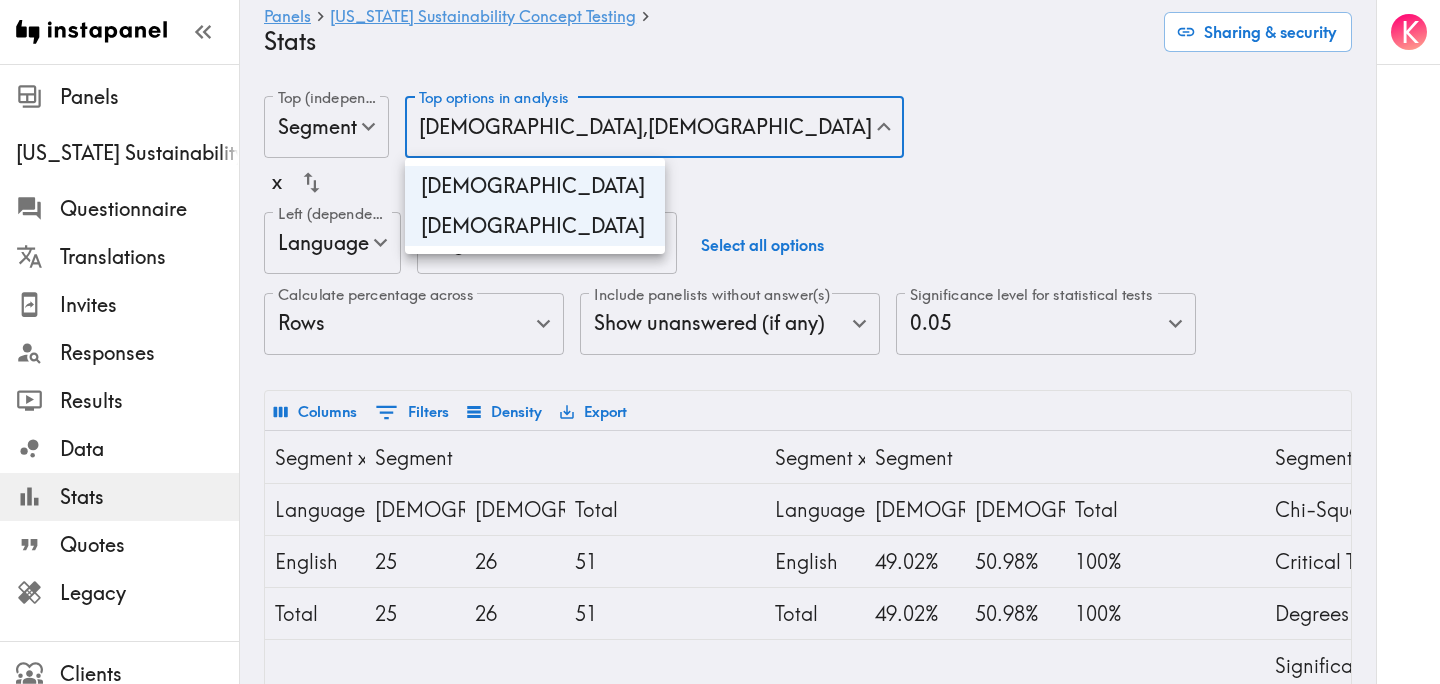 click on "Instapanel -  Panels  -  [US_STATE] Sustainability Concept Testing  -  Stats Panels [US_STATE] Sustainability Concept Testing Questionnaire Translations Invites Responses Results Data Stats Quotes Legacy Clients Panelists Strategists My Invites My Rewards Help/Suggestions K Panels   [US_STATE] Sustainability Concept Testing   Stats Sharing & security Top (independent) questions Segment segmentId Top (independent) questions Top options in analysis [DEMOGRAPHIC_DATA] ,  [DEMOGRAPHIC_DATA] c0871229-3893-4479-a463-75096d4ad813,023e982f-e4b4-43c9-92a0-55df9fa5bc15 Top options in analysis x Left (dependent) questions Language language Left (dependent) questions Left options in analysis English en Left options in analysis Select all options Calculate percentage across Rows Rows Calculate percentage across Include panelists without answer(s) Show unanswered (if any) true Include panelists without answer(s) Significance level for statistical tests 0.05 0.05 Significance level for statistical tests Columns 0 Filters Density Export Segment x Language 0 0" at bounding box center (720, 576) 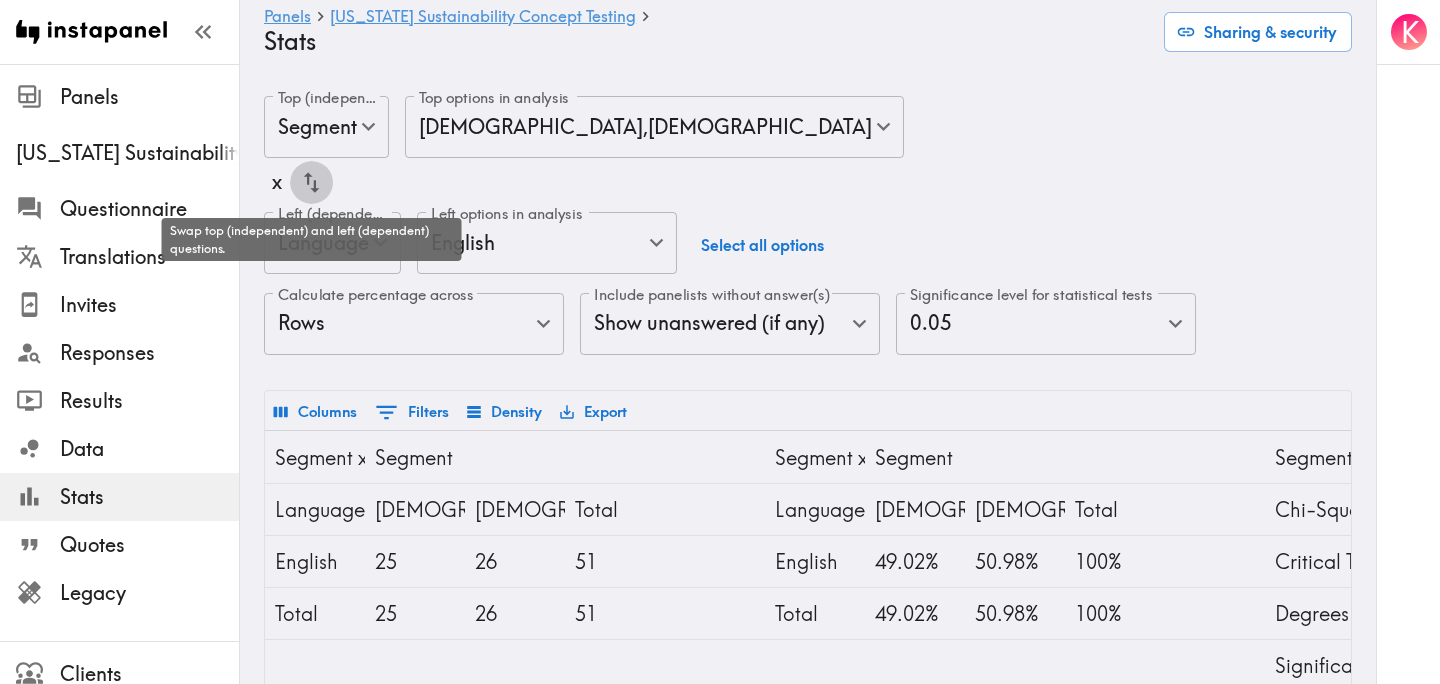 click 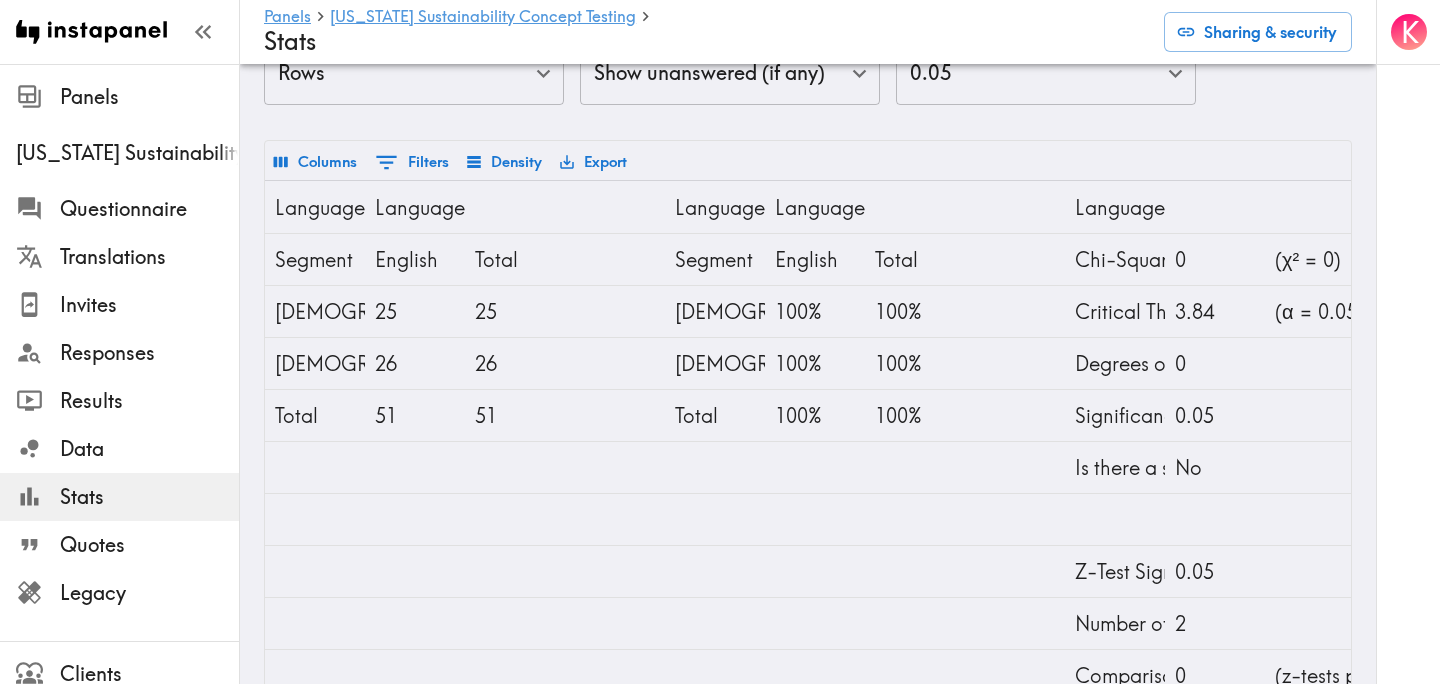 scroll, scrollTop: 404, scrollLeft: 0, axis: vertical 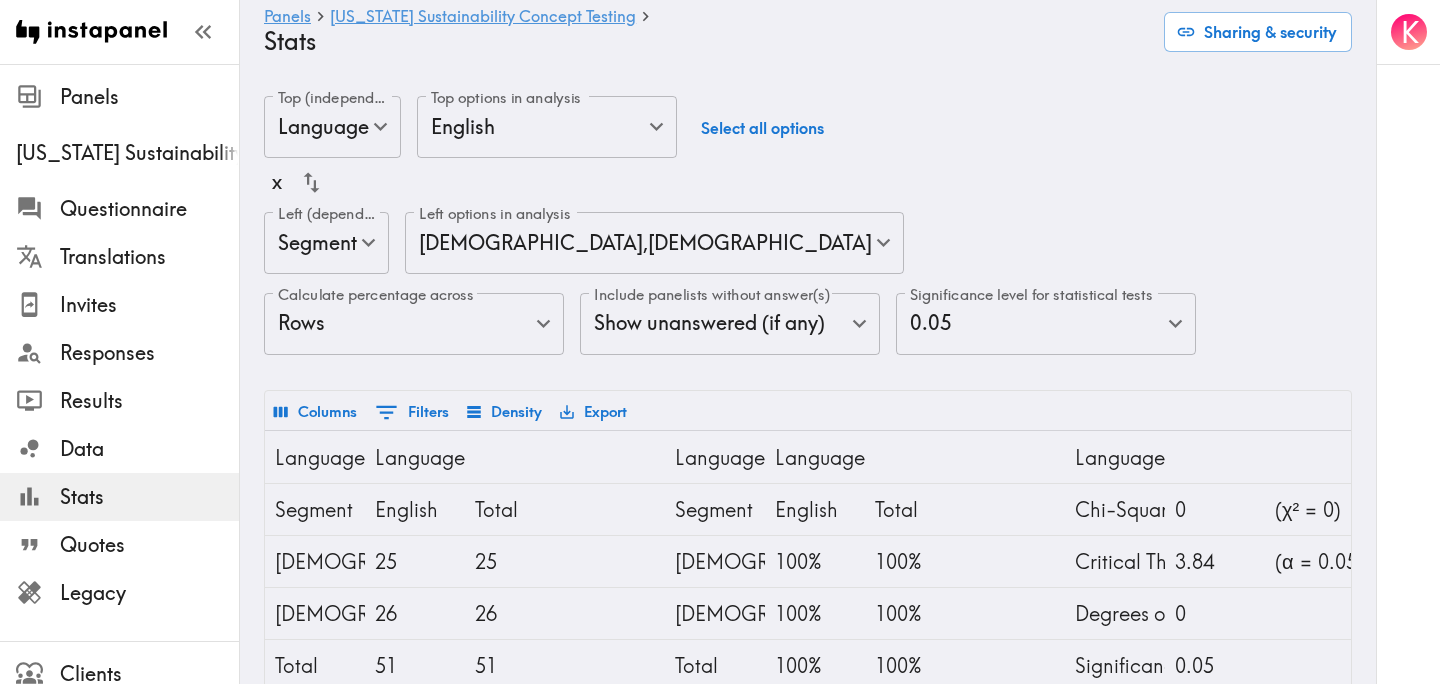 click on "Instapanel -  Panels  -  [US_STATE] Sustainability Concept Testing  -  Stats Panels [US_STATE] Sustainability Concept Testing Questionnaire Translations Invites Responses Results Data Stats Quotes Legacy Clients Panelists Strategists My Invites My Rewards Help/Suggestions K Panels   [US_STATE] Sustainability Concept Testing   Stats Sharing & security Top (independent) questions Language language Top (independent) questions Top options in analysis English en Top options in analysis Select all options x Left (dependent) questions Segment segmentId Left (dependent) questions Left options in analysis [DEMOGRAPHIC_DATA] ,  [DEMOGRAPHIC_DATA] c0871229-3893-4479-a463-75096d4ad813,023e982f-e4b4-43c9-92a0-55df9fa5bc15 Left options in analysis Calculate percentage across Rows Rows Calculate percentage across Include panelists without answer(s) Show unanswered (if any) true Include panelists without answer(s) Significance level for statistical tests 0.05 0.05 Significance level for statistical tests Columns 0 Filters Density Export Language x Segment 0 0" at bounding box center [720, 576] 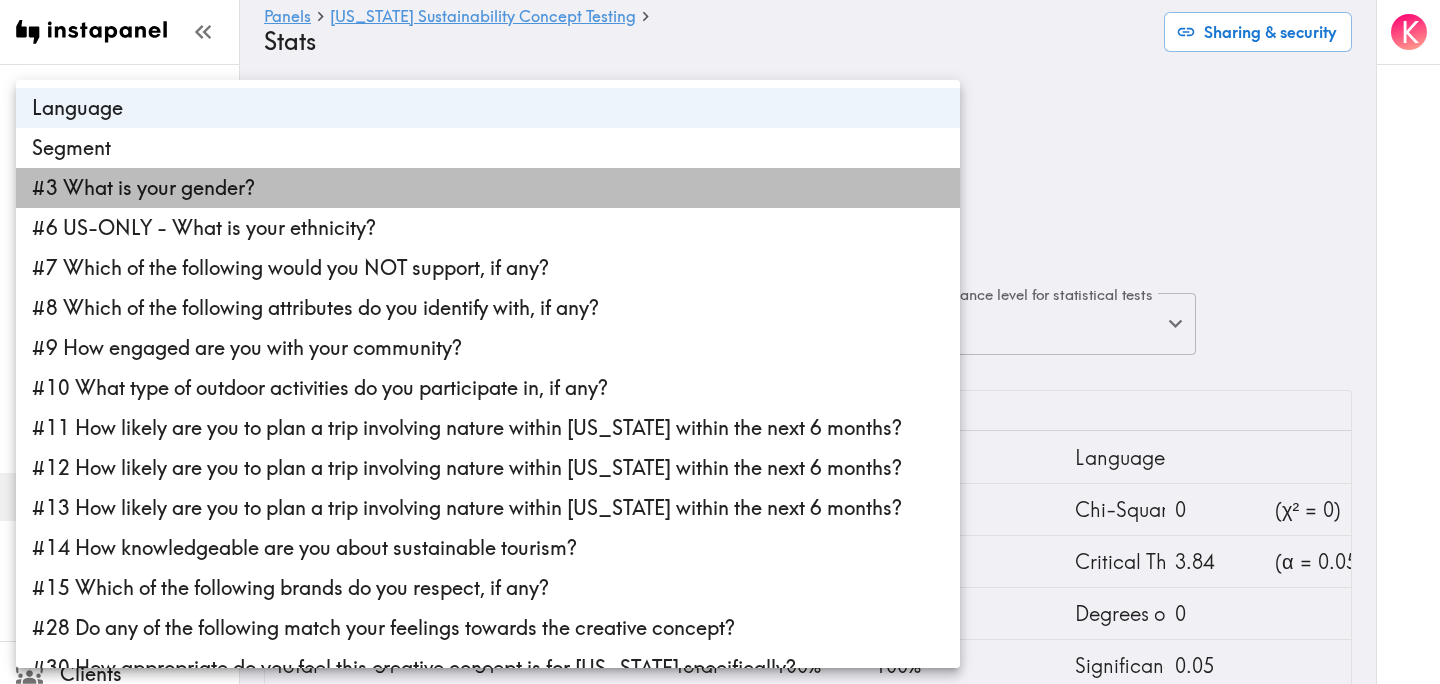 click on "#3 What is your gender?" at bounding box center [488, 188] 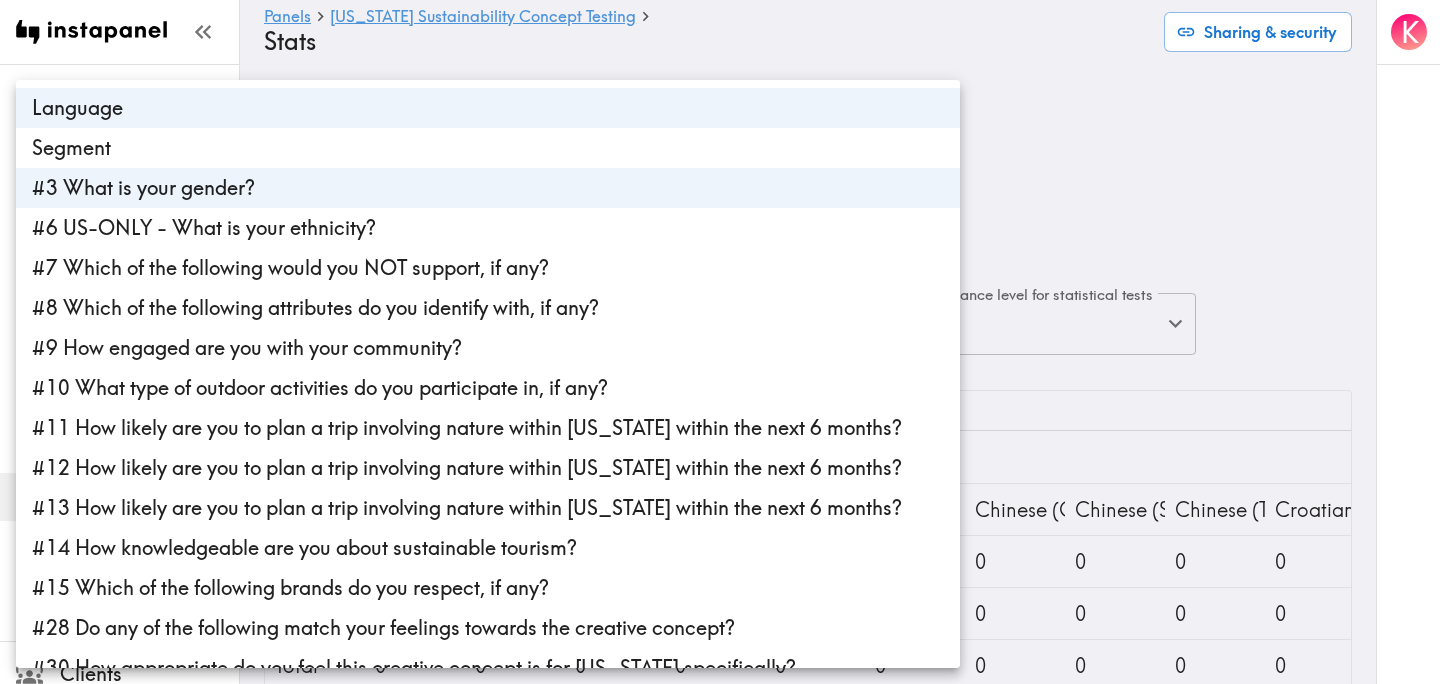click on "#7 Which of the following would you NOT support, if any?" at bounding box center (488, 268) 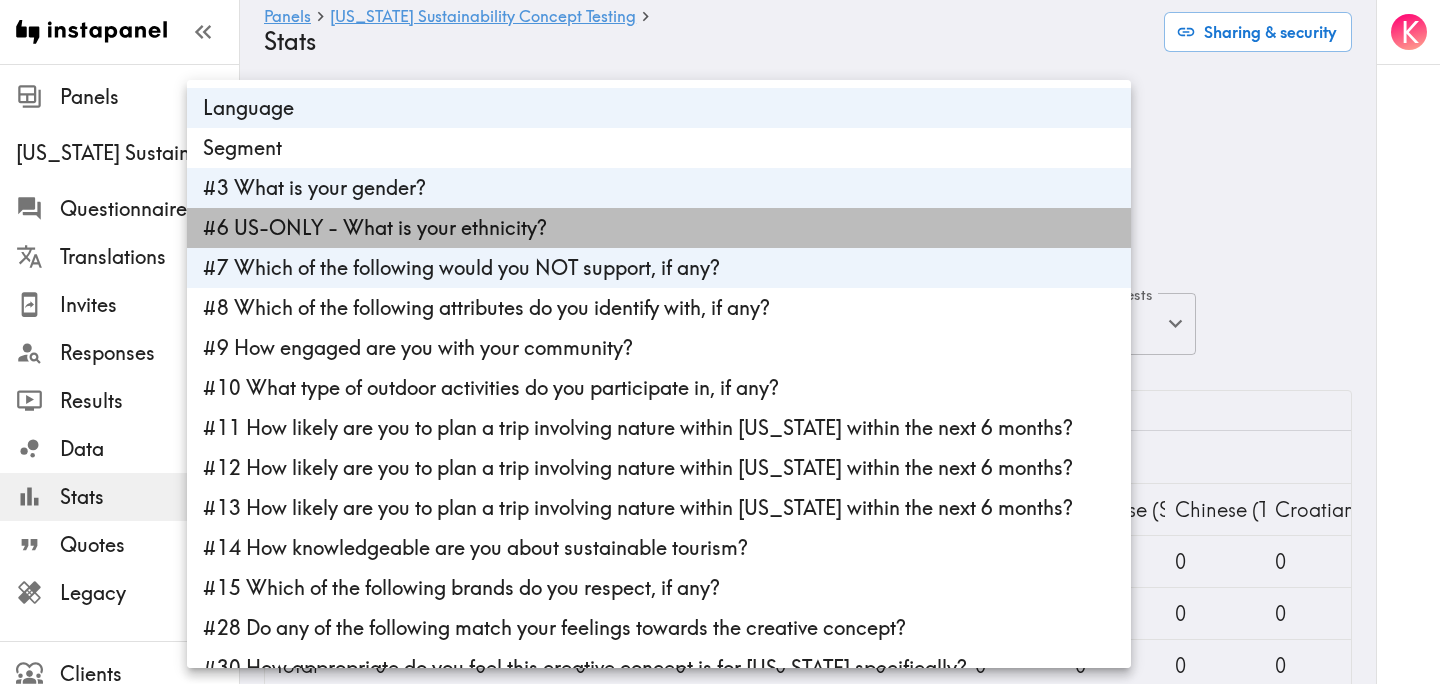 click on "#6 US-ONLY - What is your ethnicity?" at bounding box center (659, 228) 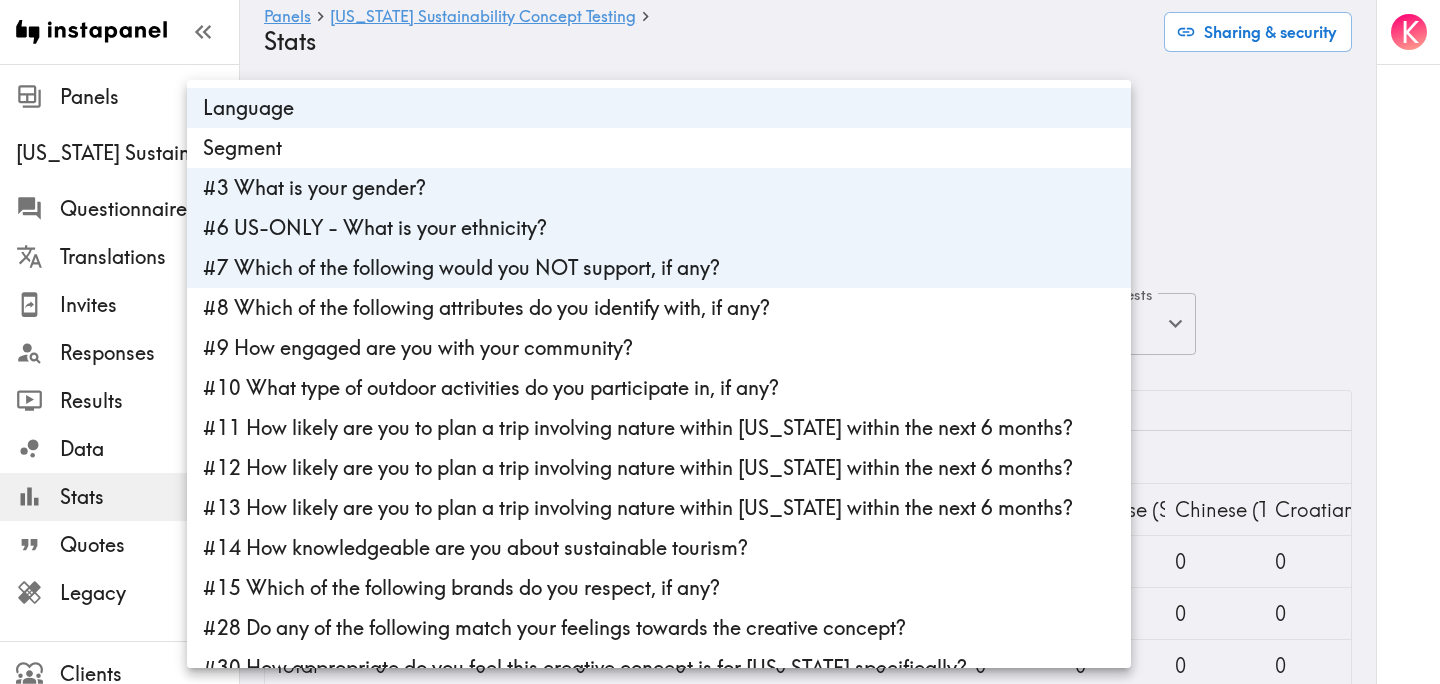 click on "#8 Which of the following attributes do you identify with, if any?" at bounding box center [659, 308] 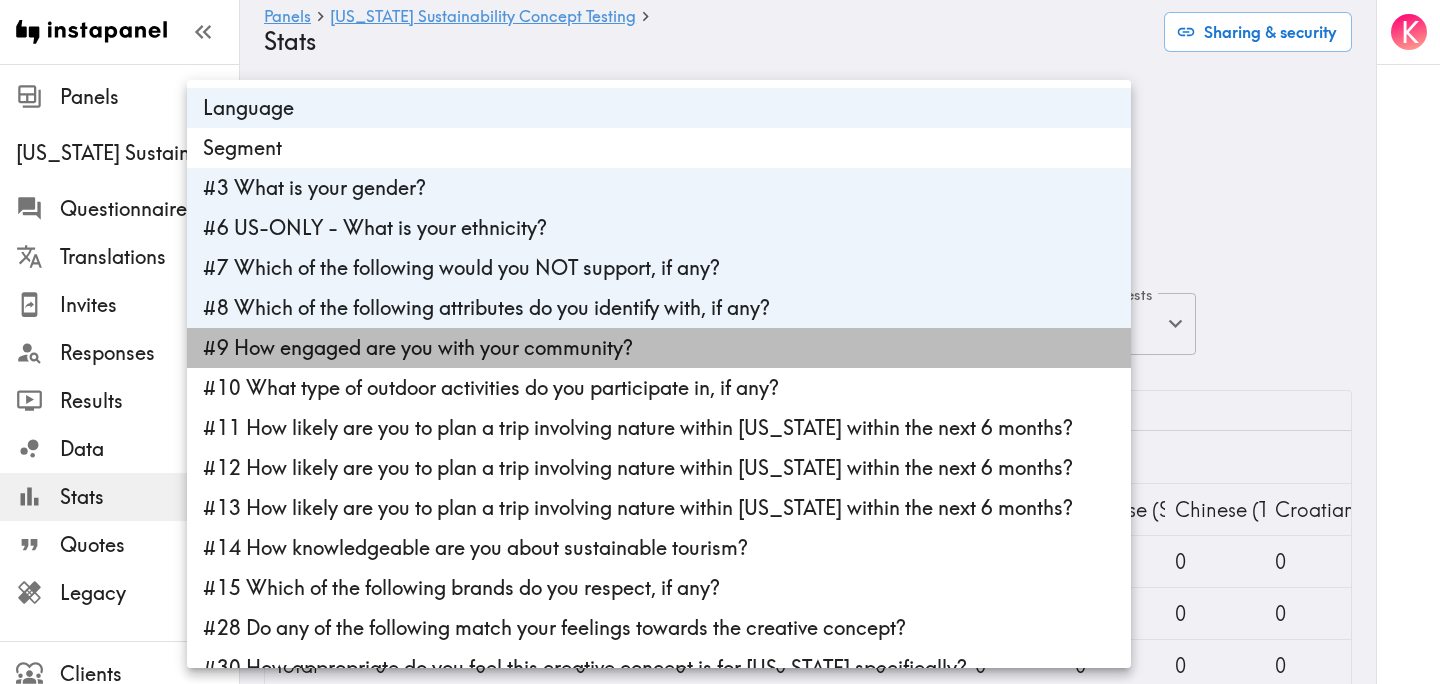 click on "#9 How engaged are you with your community?" at bounding box center [659, 348] 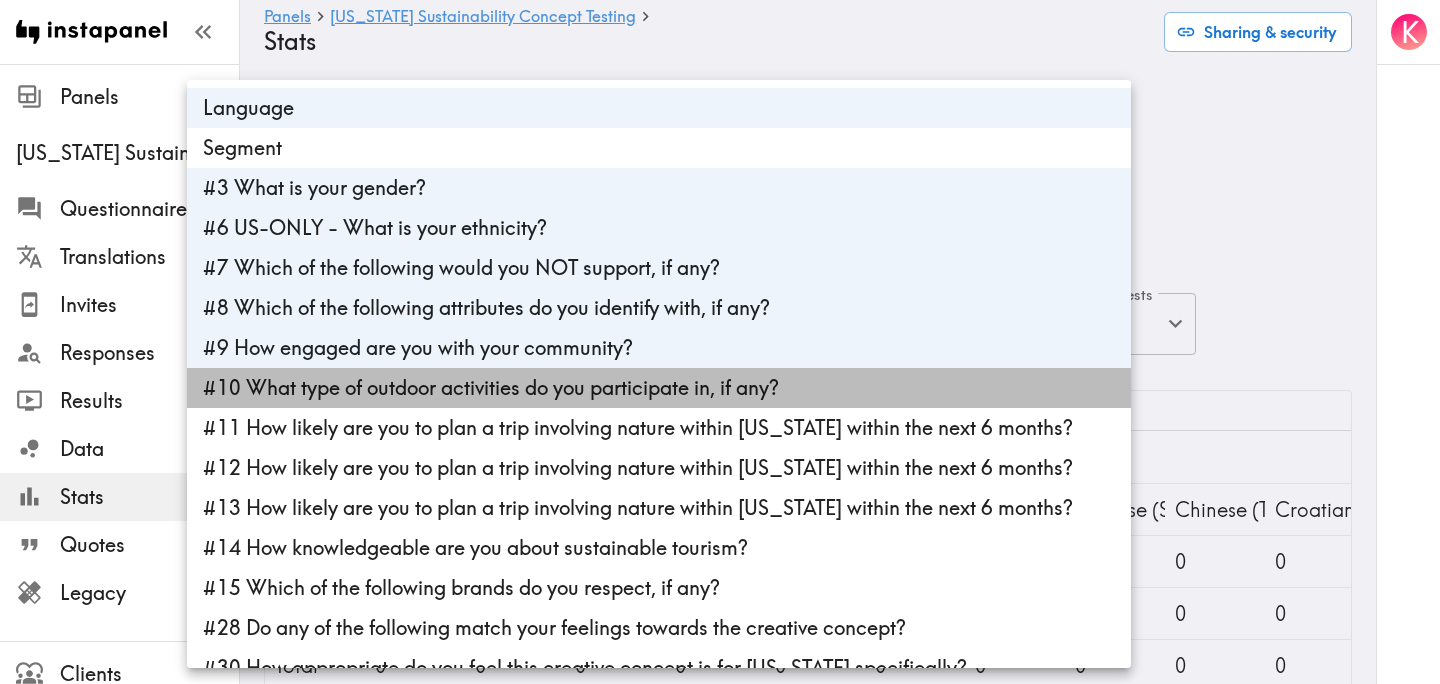click on "#10 What type of outdoor activities do you participate in, if any?" at bounding box center [659, 388] 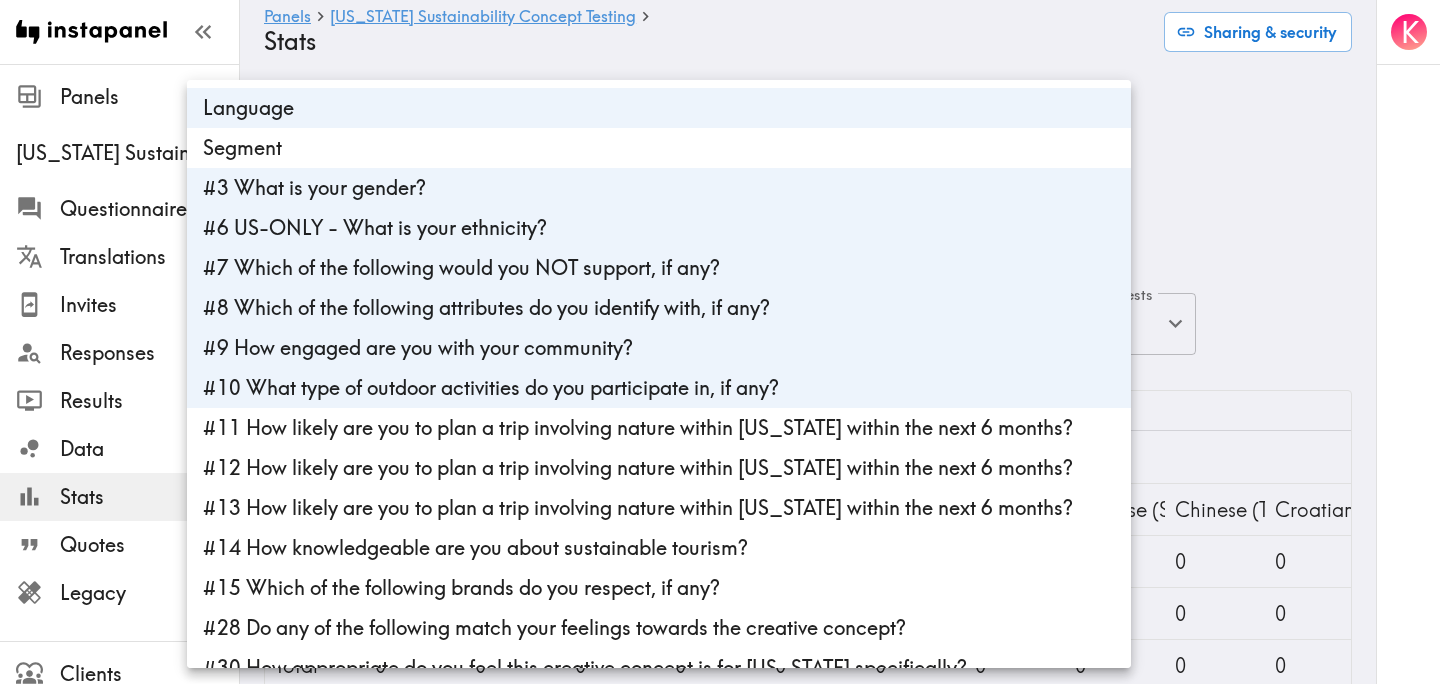 click on "#11 How likely are you to plan a trip involving nature within [US_STATE] within the next 6 months?" at bounding box center [659, 428] 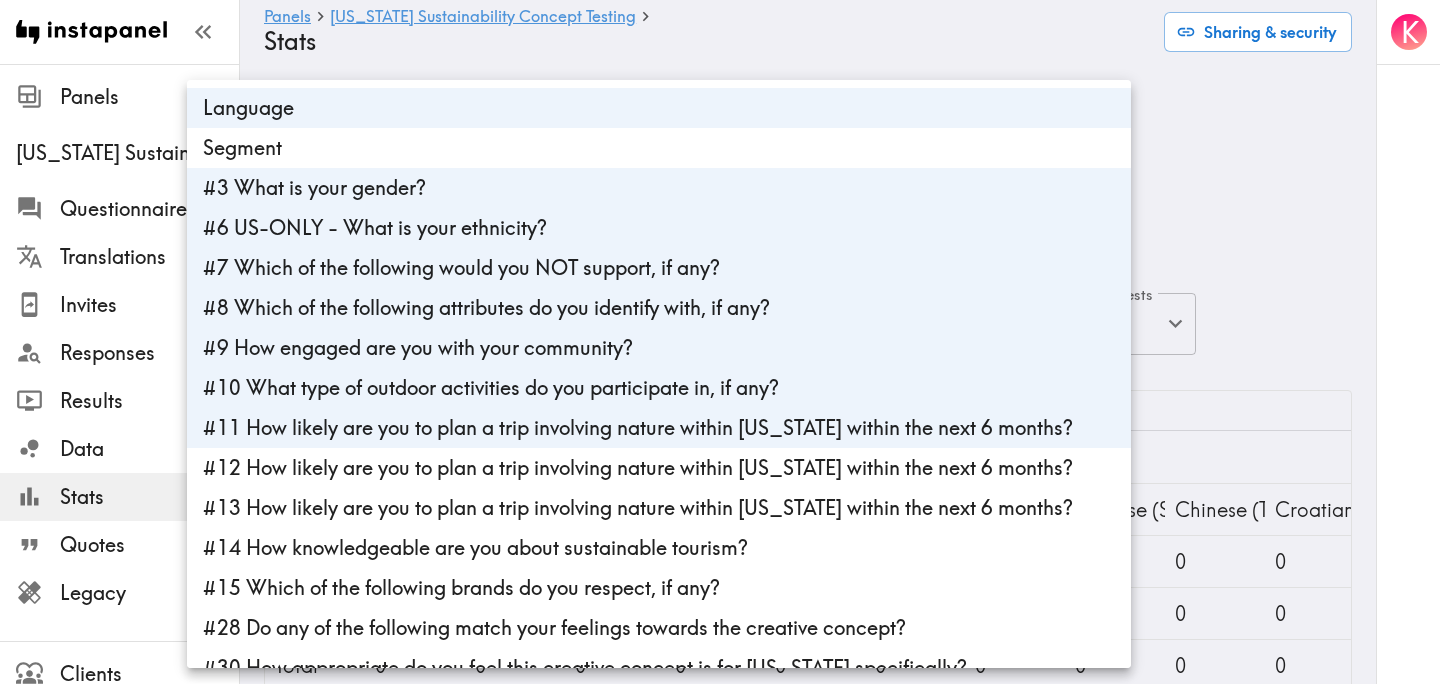 click on "#12 How likely are you to plan a trip involving nature within [US_STATE] within the next 6 months?" at bounding box center [659, 468] 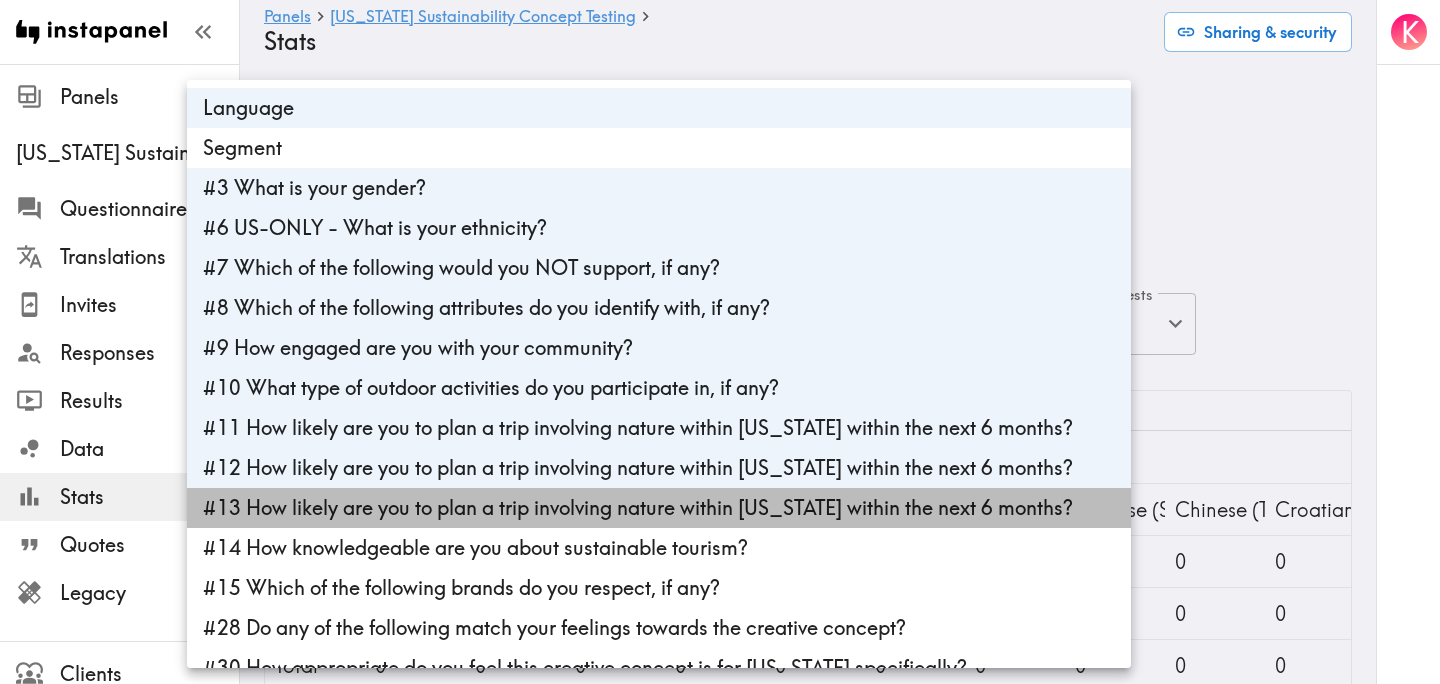 click on "#13 How likely are you to plan a trip involving nature within [US_STATE] within the next 6 months?" at bounding box center [659, 508] 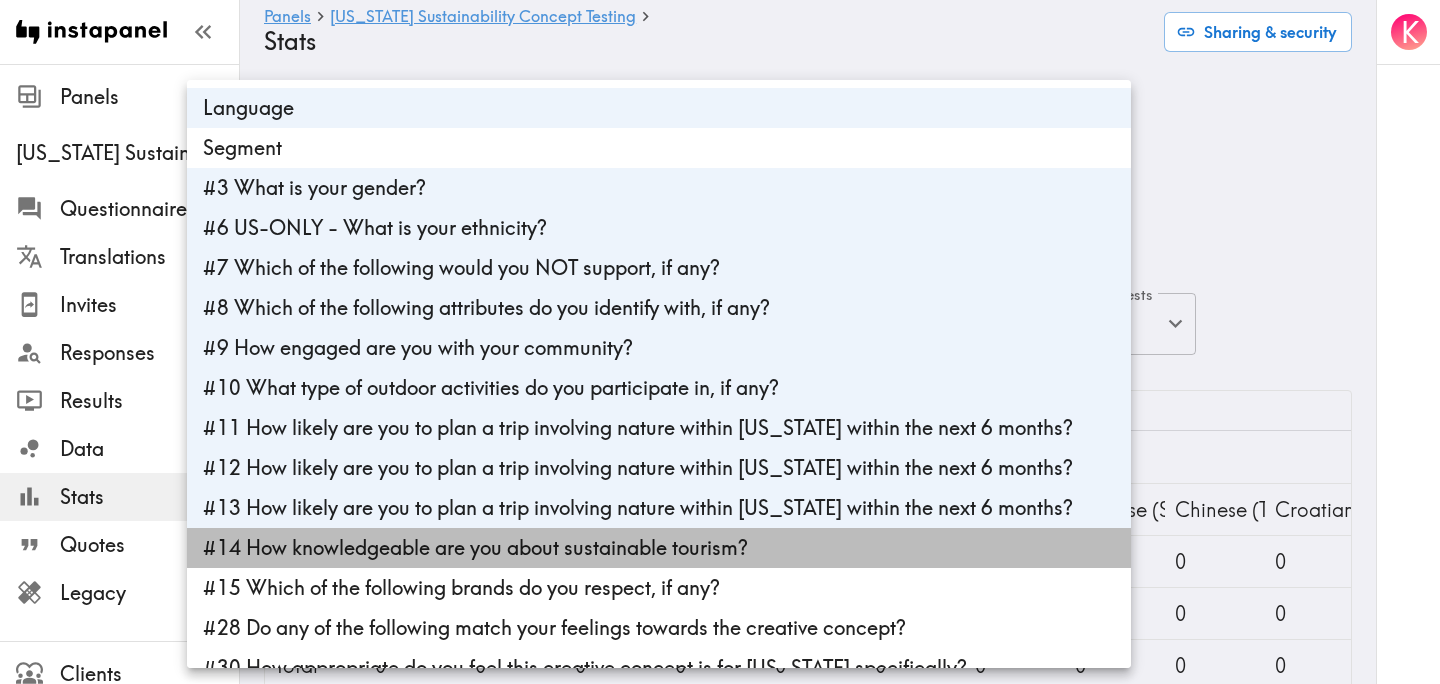 click on "#14 How knowledgeable are you about sustainable tourism?" at bounding box center [659, 548] 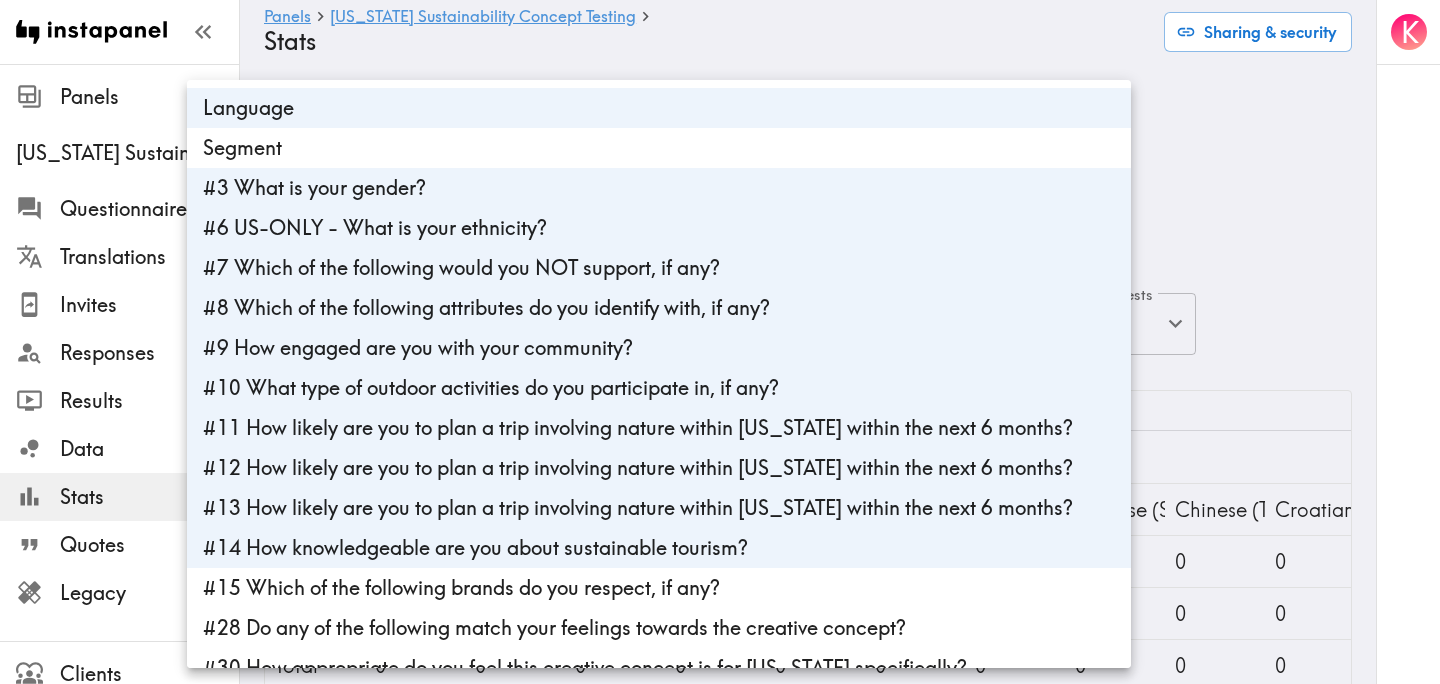 scroll, scrollTop: 188, scrollLeft: 0, axis: vertical 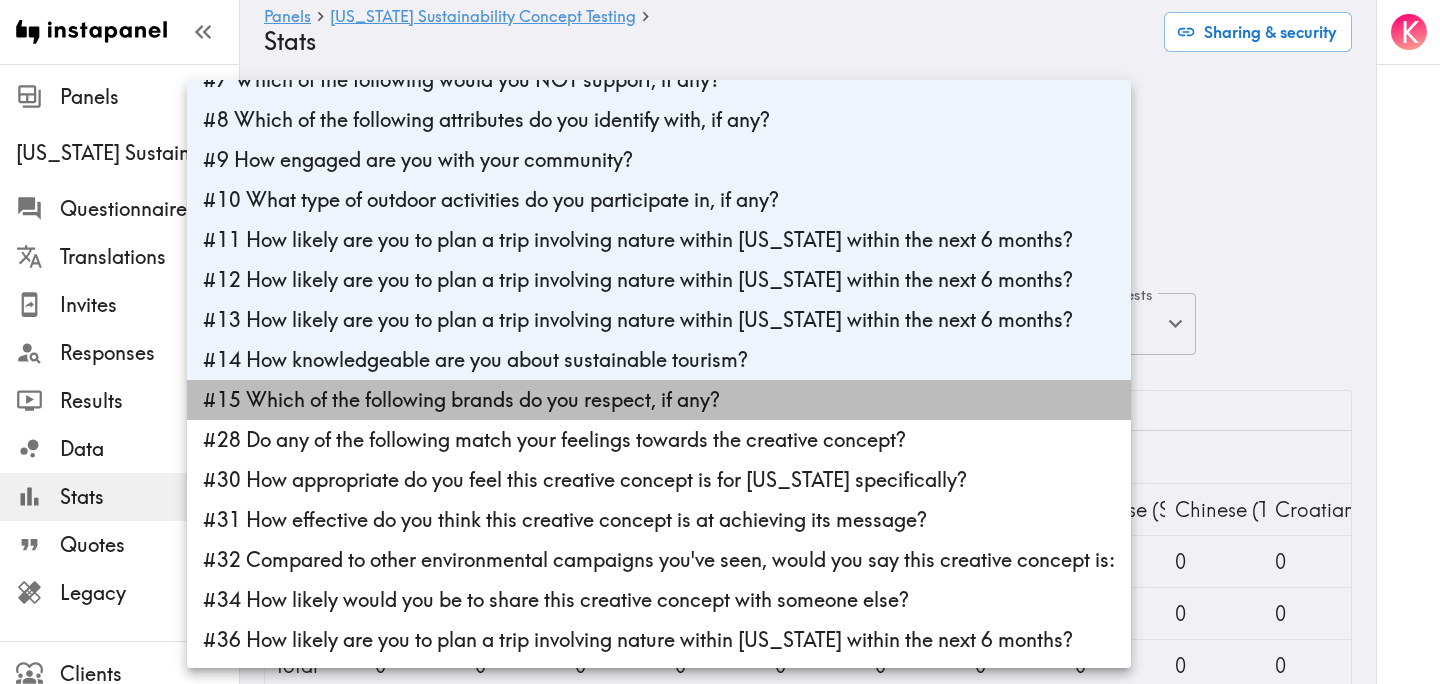 click on "#15 Which of the following brands do you respect, if any?" at bounding box center [659, 400] 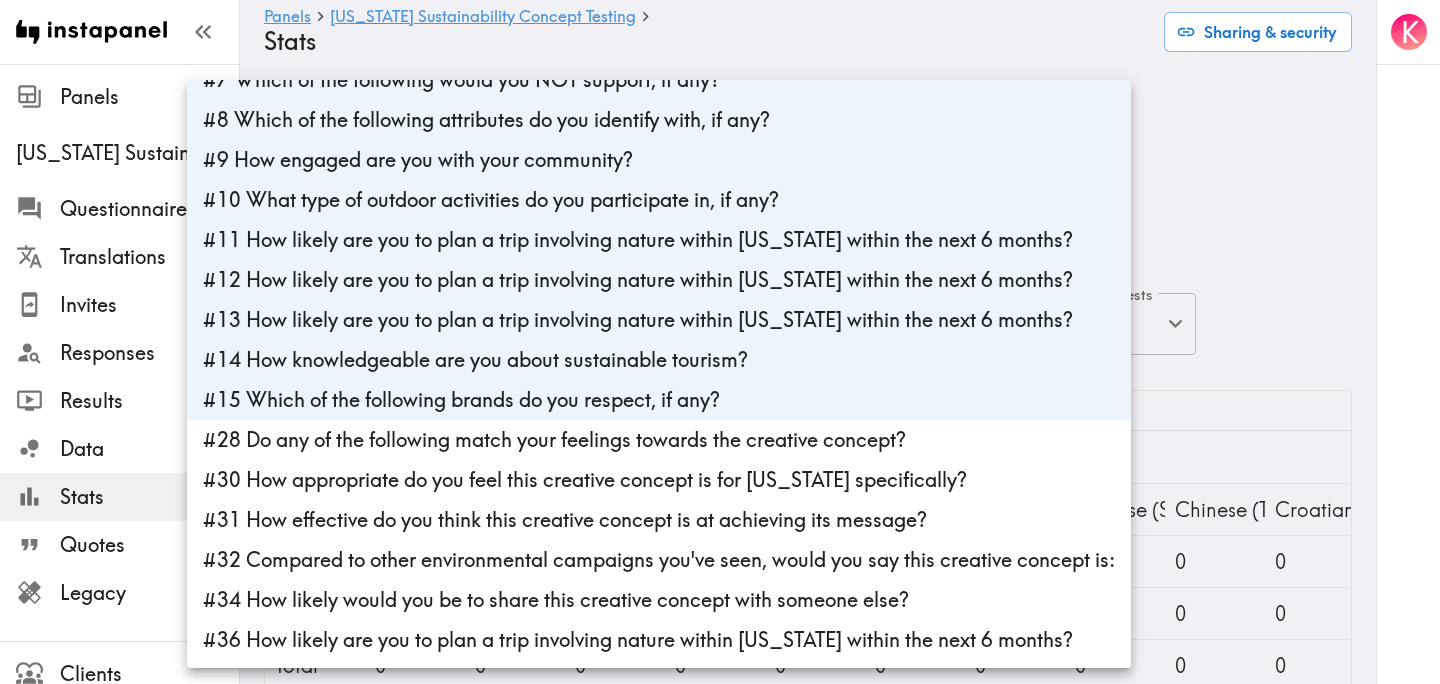 click on "#28 Do any of the following match your feelings towards the creative concept?" at bounding box center [659, 440] 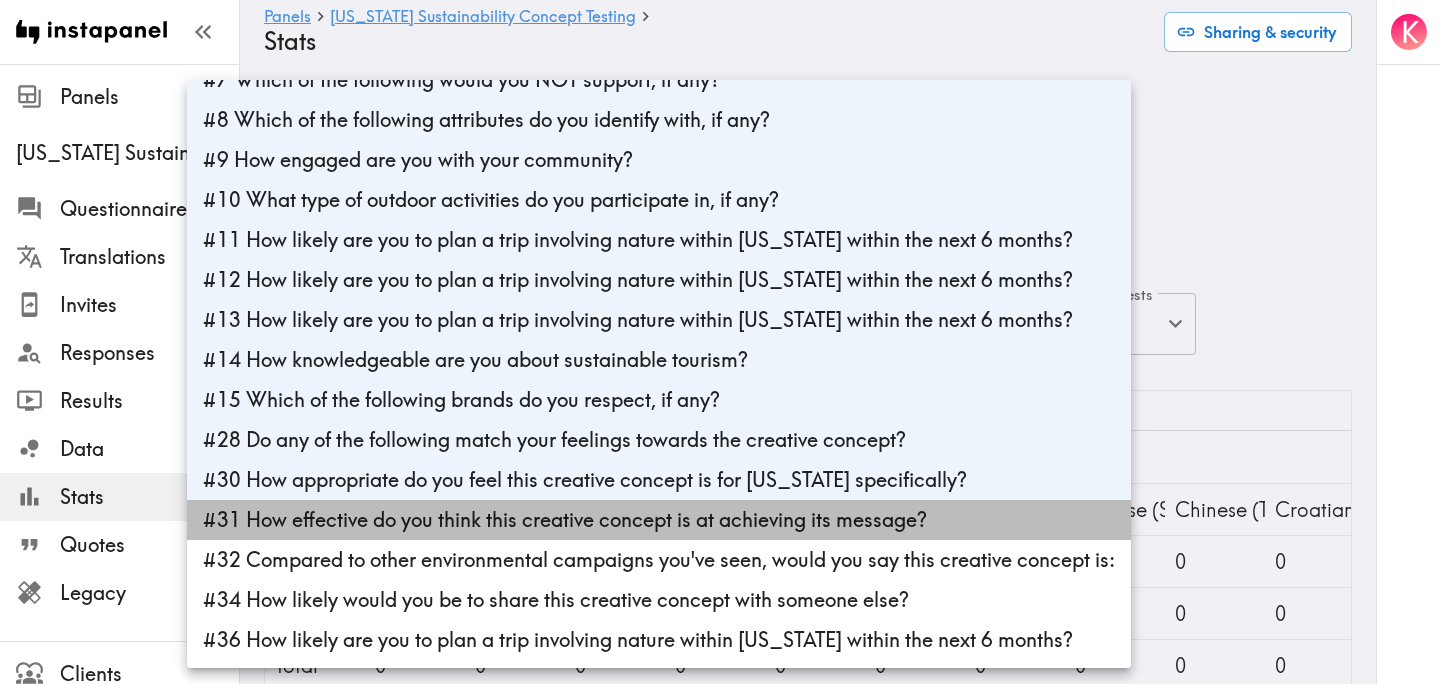 click on "#31 How effective do you think this creative concept is at achieving its message?" at bounding box center (659, 520) 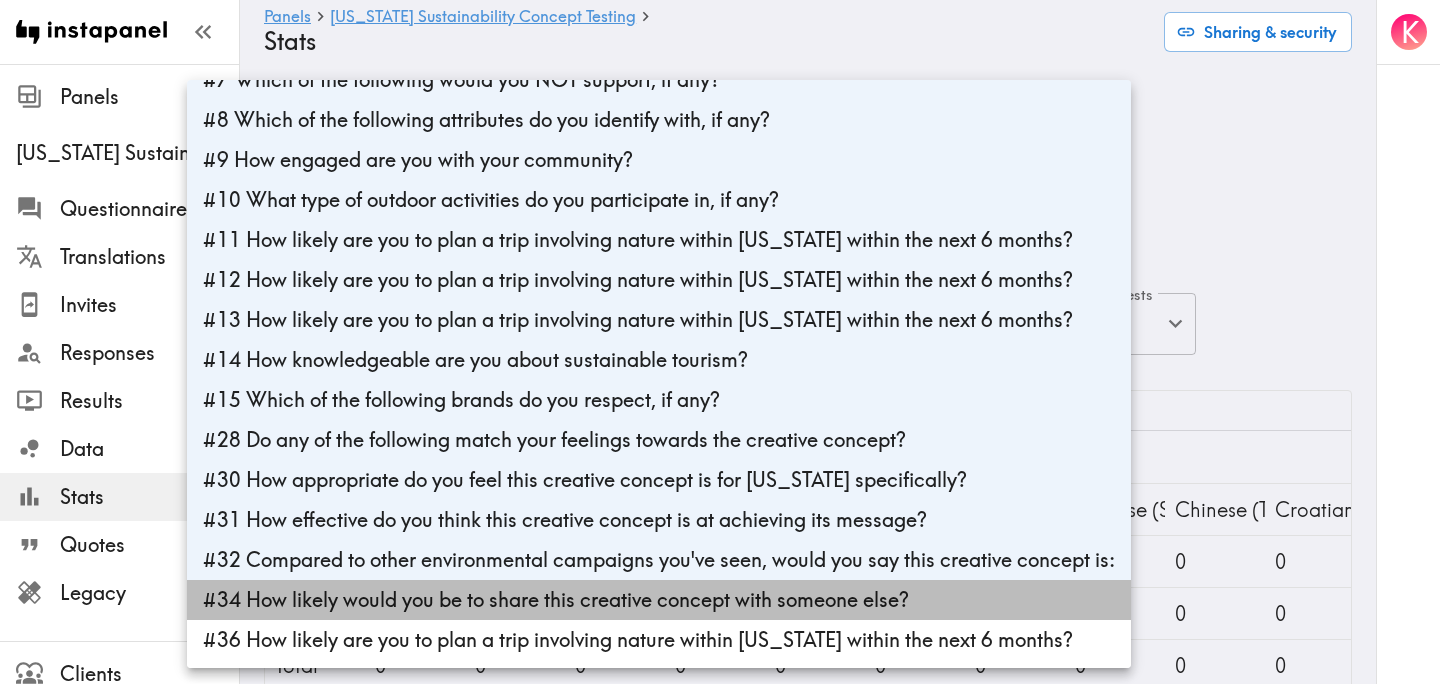 click on "#34 How likely would you be to share this creative concept with someone else?" at bounding box center [659, 600] 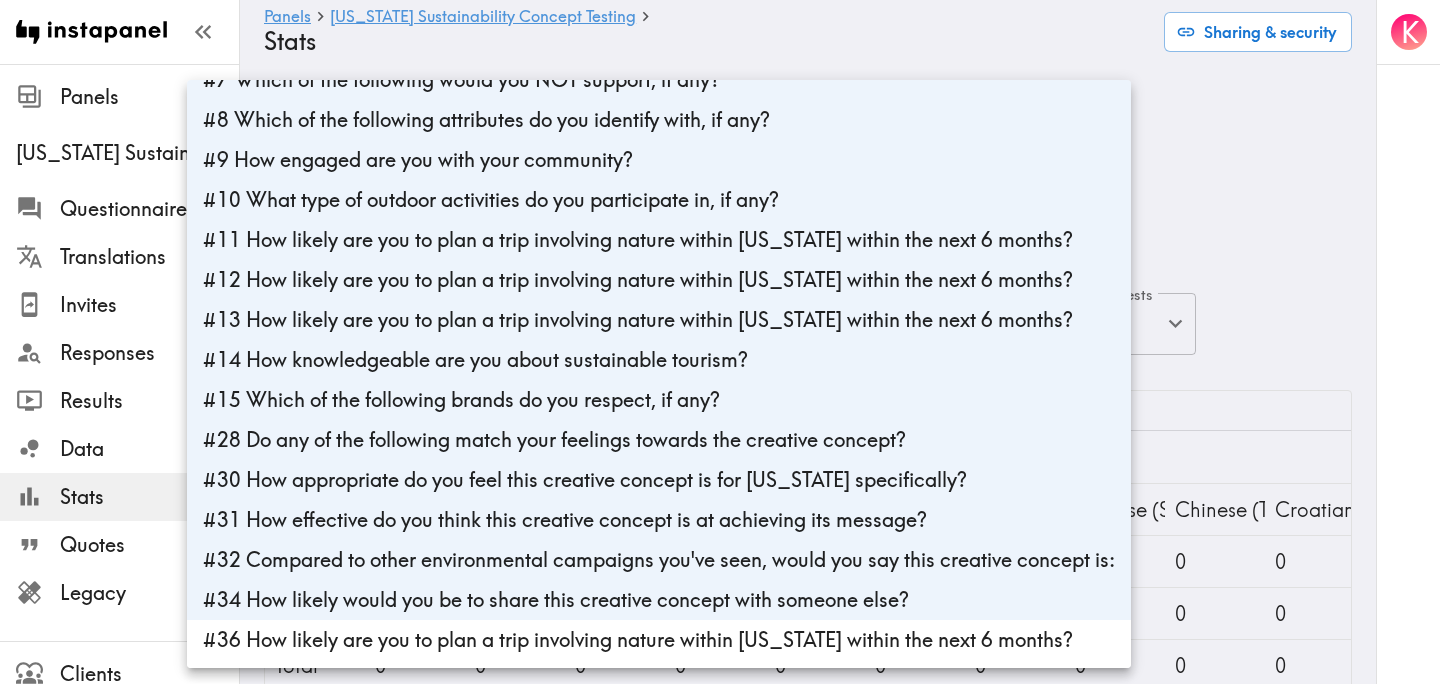 click on "Language Segment #3 What is your gender? #6 US-ONLY - What is your ethnicity? #7 Which of the following would you NOT support, if any? #8 Which of the following attributes do you identify with, if any? #9 How engaged are you with your community? #10 What type of outdoor activities do you participate in, if any? #11 How likely are you to plan a trip involving nature within [US_STATE] within the next 6 months? #12 How likely are you to plan a trip involving nature within [US_STATE] within the next 6 months? #13 How likely are you to plan a trip involving nature within [US_STATE] within the next 6 months? #14 How knowledgeable are you about sustainable tourism? #15 Which of the following brands do you respect, if any? #28 Do any of the following match your feelings towards the creative concept? #30 How appropriate do you feel this creative concept is for [US_STATE] specifically? #31 How effective do you think this creative concept is at achieving its message?" at bounding box center [659, 280] 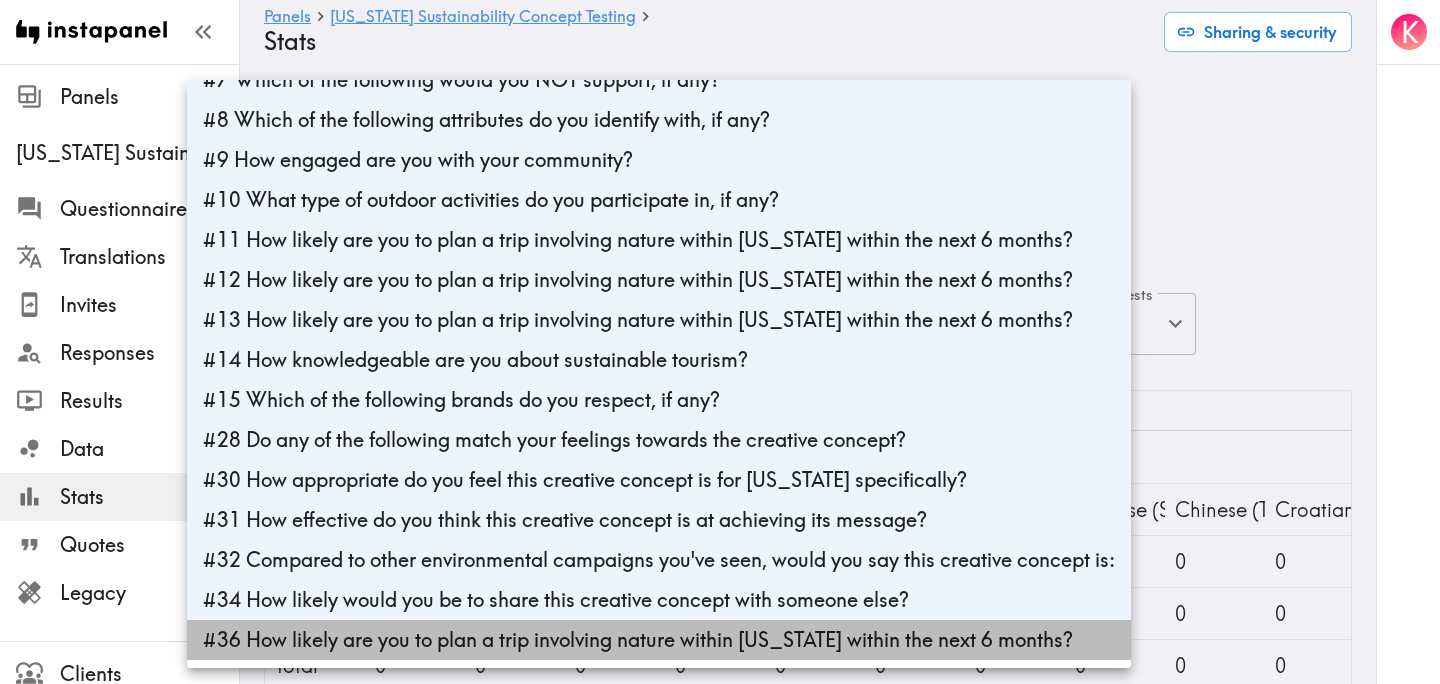 click on "#36 How likely are you to plan a trip involving nature within [US_STATE] within the next 6 months?" at bounding box center [659, 640] 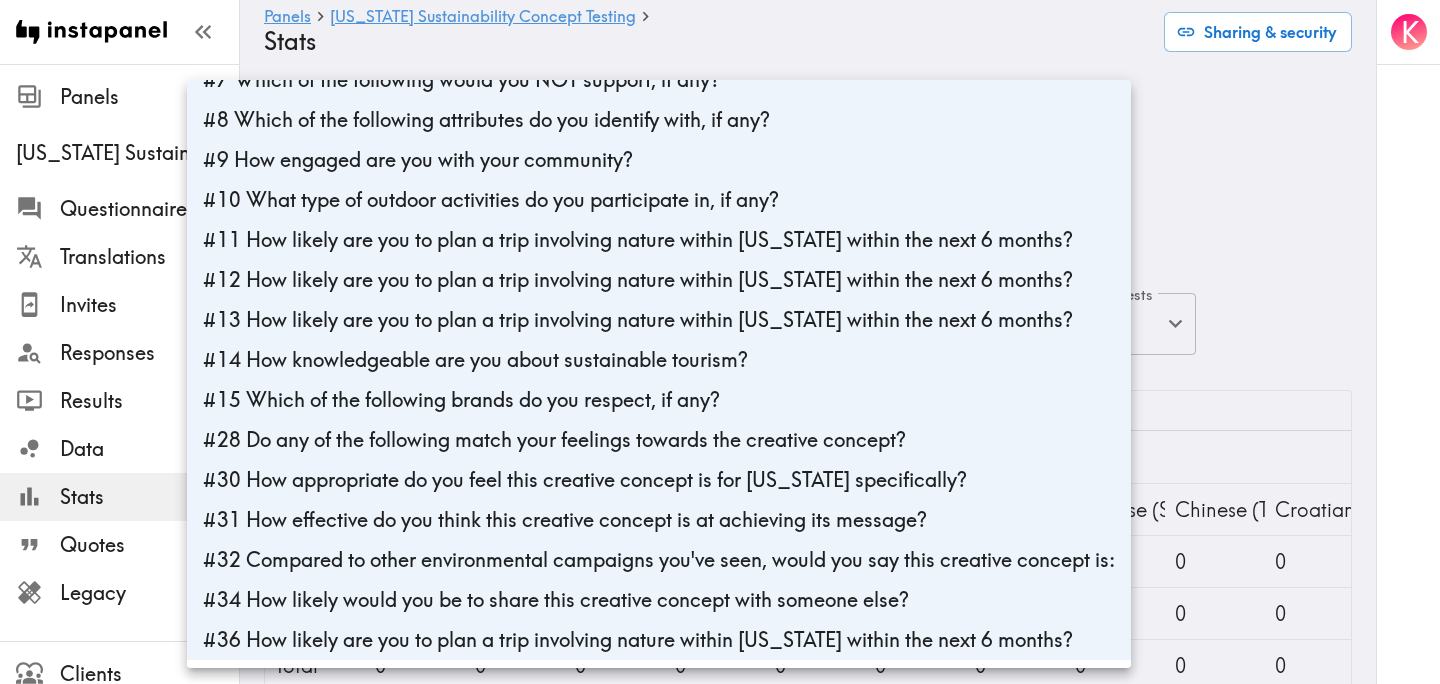 click at bounding box center [720, 342] 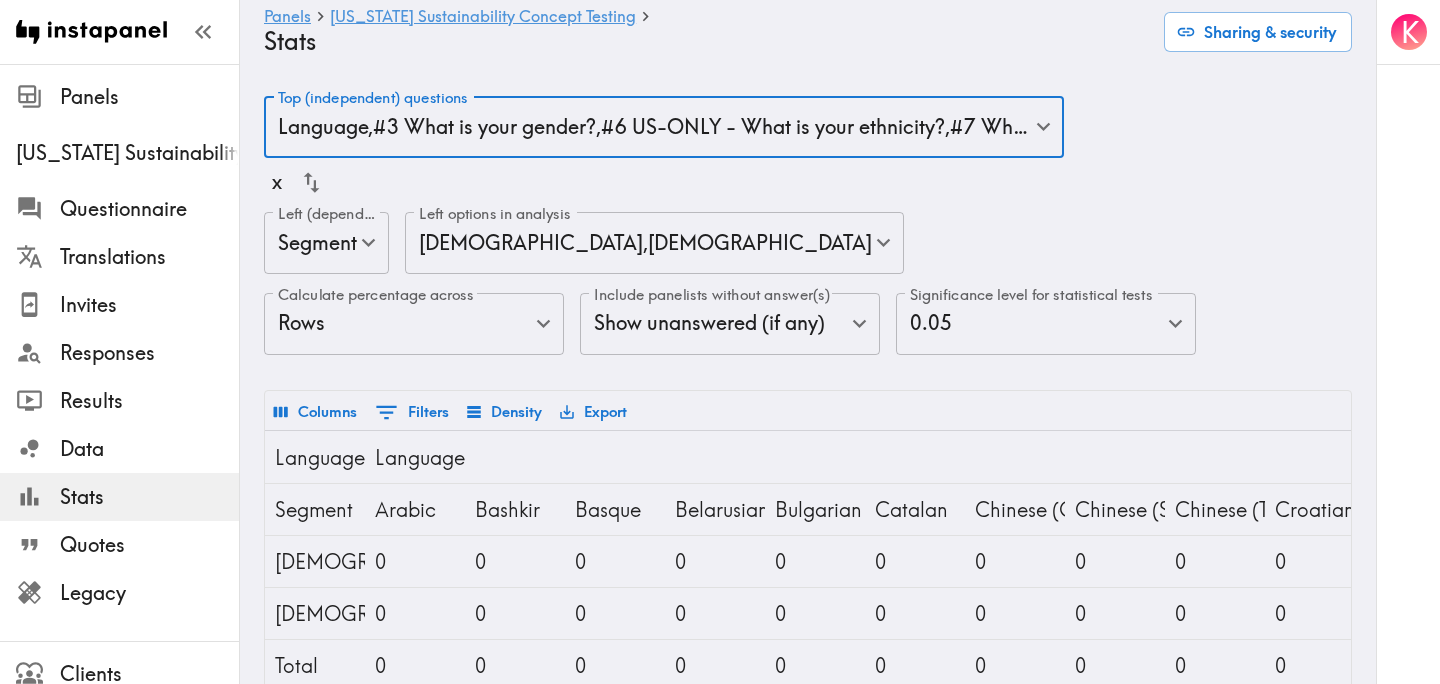 click on "Language Segment #3 What is your gender? #6 US-ONLY - What is your ethnicity? #7 Which of the following would you NOT support, if any? #8 Which of the following attributes do you identify with, if any? #9 How engaged are you with your community? #10 What type of outdoor activities do you participate in, if any? #11 How likely are you to plan a trip involving nature within [US_STATE] within the next 6 months? #12 How likely are you to plan a trip involving nature within [US_STATE] within the next 6 months? #13 How likely are you to plan a trip involving nature within [US_STATE] within the next 6 months? #14 How knowledgeable are you about sustainable tourism? #15 Which of the following brands do you respect, if any? #28 Do any of the following match your feelings towards the creative concept? #30 How appropriate do you feel this creative concept is for [US_STATE] specifically? #31 How effective do you think this creative concept is at achieving its message?" at bounding box center [720, 342] 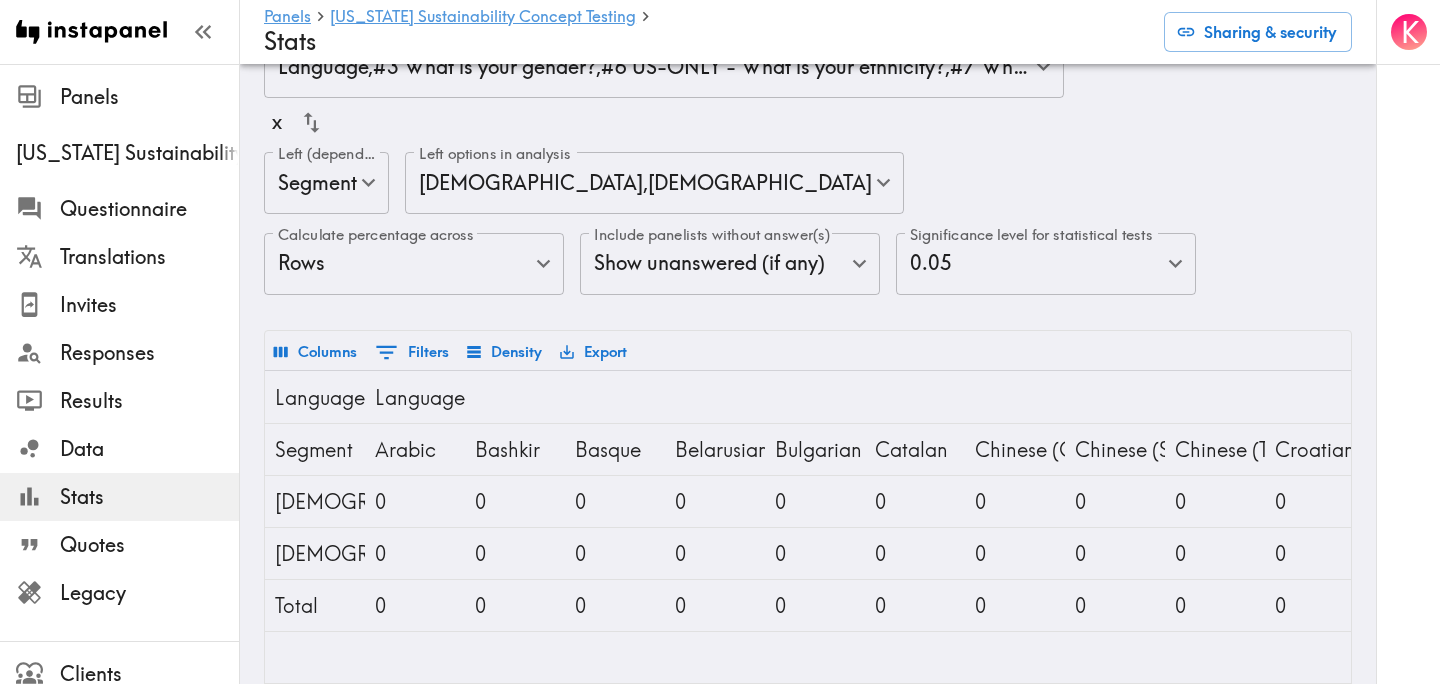 scroll, scrollTop: 0, scrollLeft: 0, axis: both 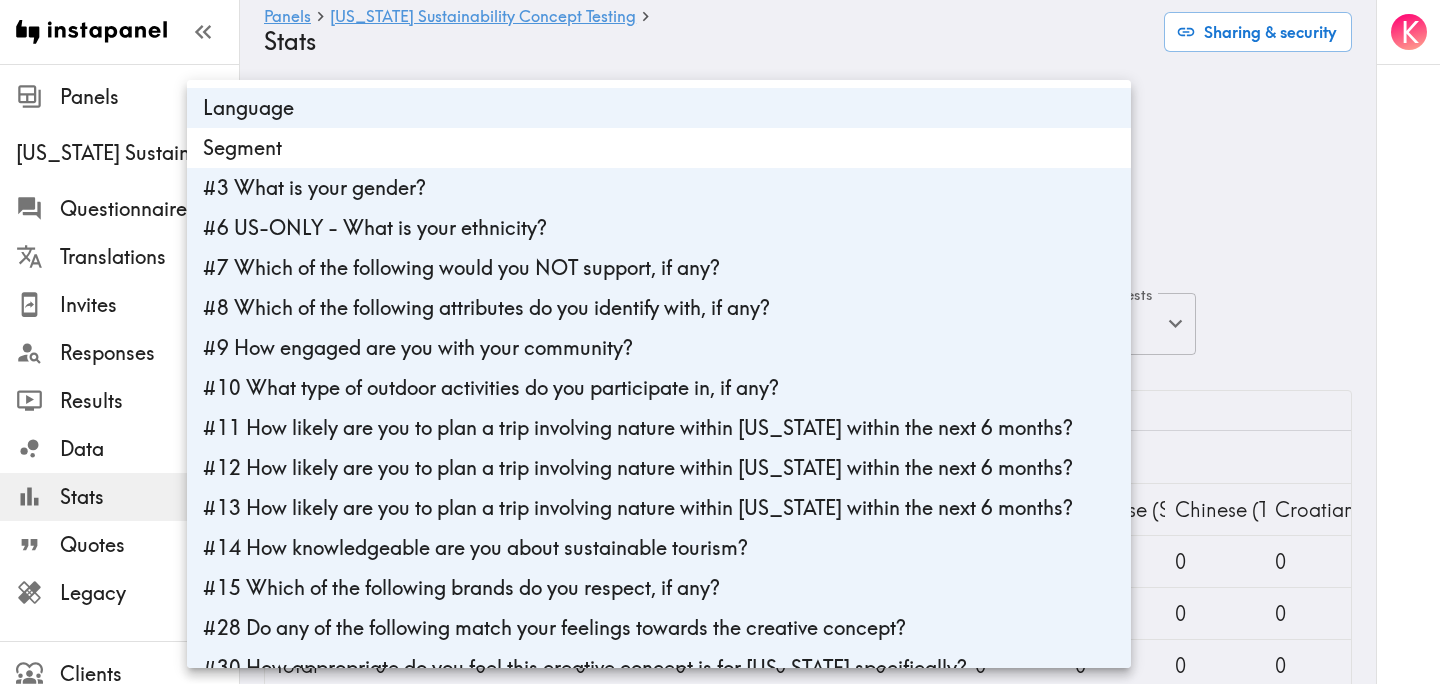 click on "Instapanel -  Panels  -  [US_STATE] Sustainability Concept Testing  -  Stats Panels [US_STATE] Sustainability Concept Testing Questionnaire Translations Invites Responses Results Data Stats Quotes Legacy Clients Panelists Strategists My Invites My Rewards Help/Suggestions K Panels   [US_STATE] Sustainability Concept Testing   Stats Sharing & security Top (independent) questions Language ,  #3 What is your gender? ,  #6 US-ONLY - What is your ethnicity? ,  #7 Which of the following would you NOT support, if any? ,  #8 Which of the following attributes do you identify with, if any? ,  #9 How engaged are you with your community? ,  #10 What type of outdoor activities do you participate in, if any? ,  #11 How likely are you to plan a trip involving nature within [US_STATE] within the next 6 months? ,  #12 How likely are you to plan a trip involving nature within [US_STATE] within the next 6 months? ,  #13 How likely are you to plan a trip involving nature within [US_STATE] within the next 6 months? ,  ,  ,  ,  ,  ,  ,  ,  x Segment ," at bounding box center (720, 6764) 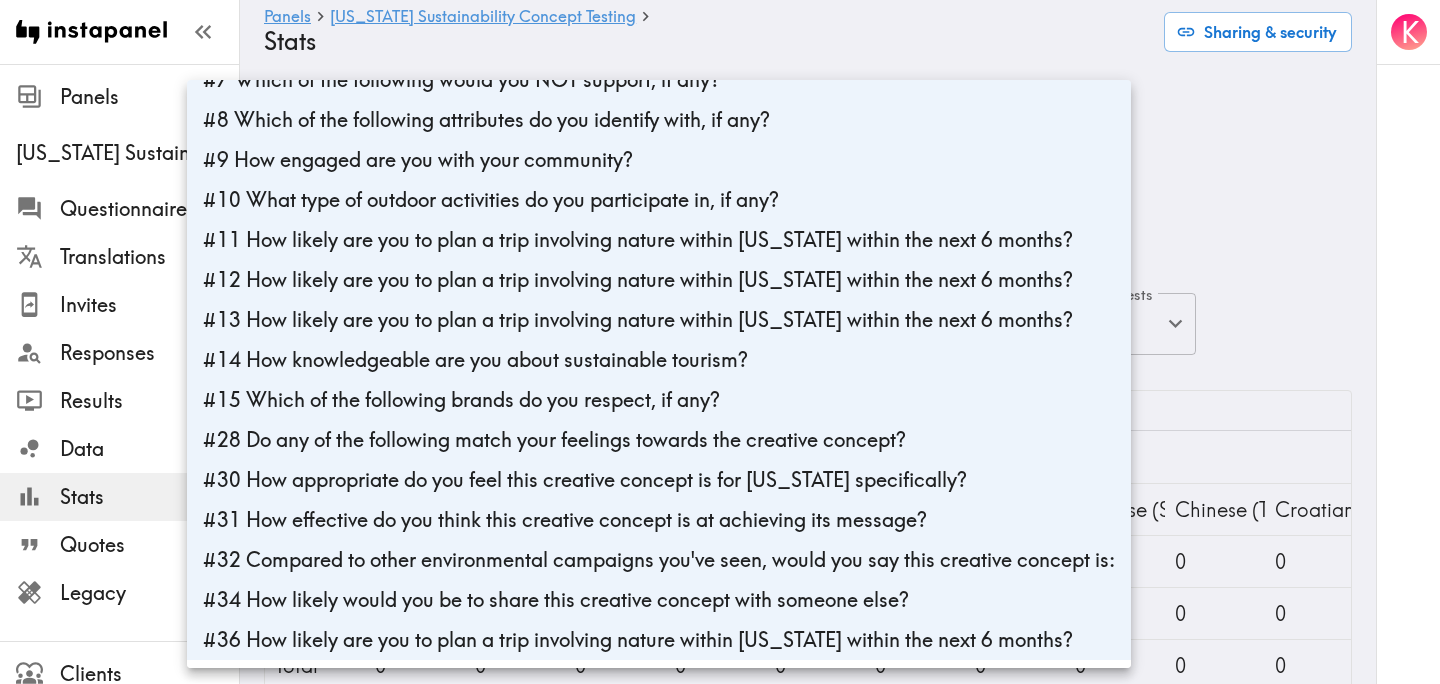 scroll, scrollTop: 0, scrollLeft: 0, axis: both 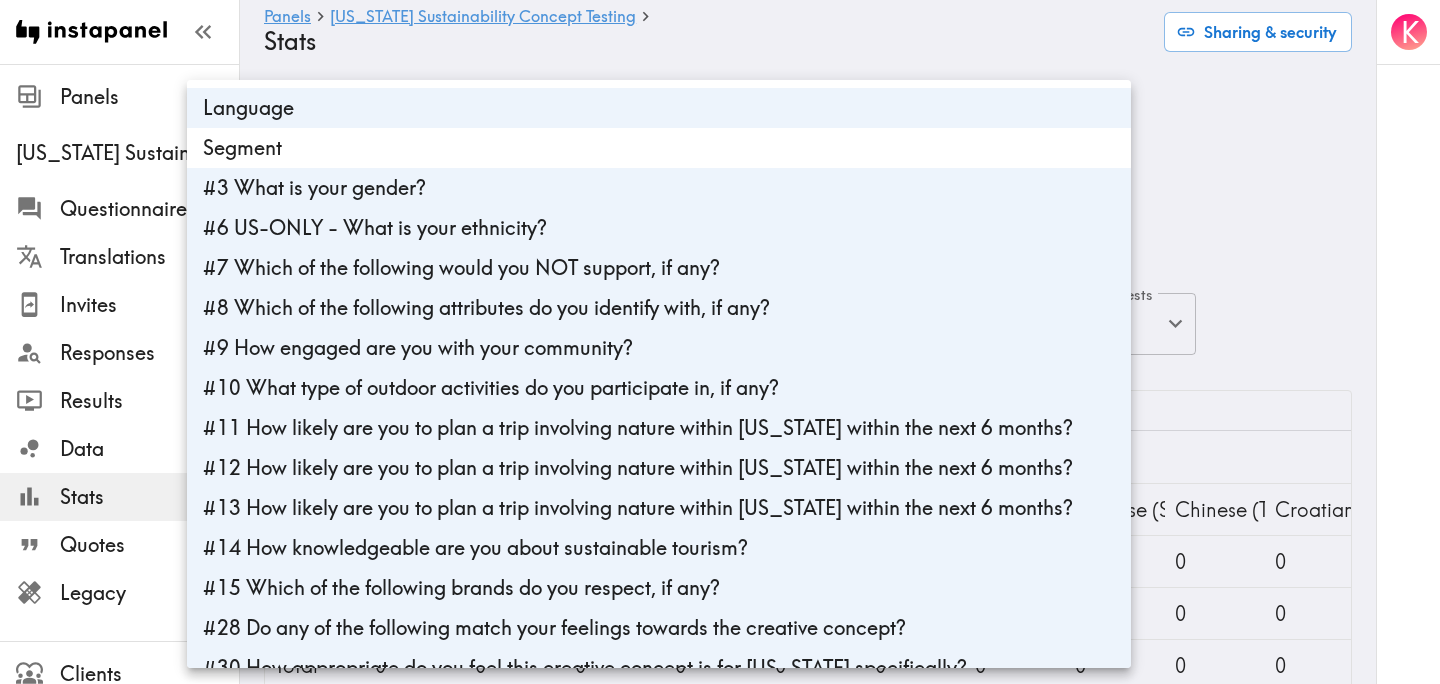 click on "#3 What is your gender?" at bounding box center [659, 188] 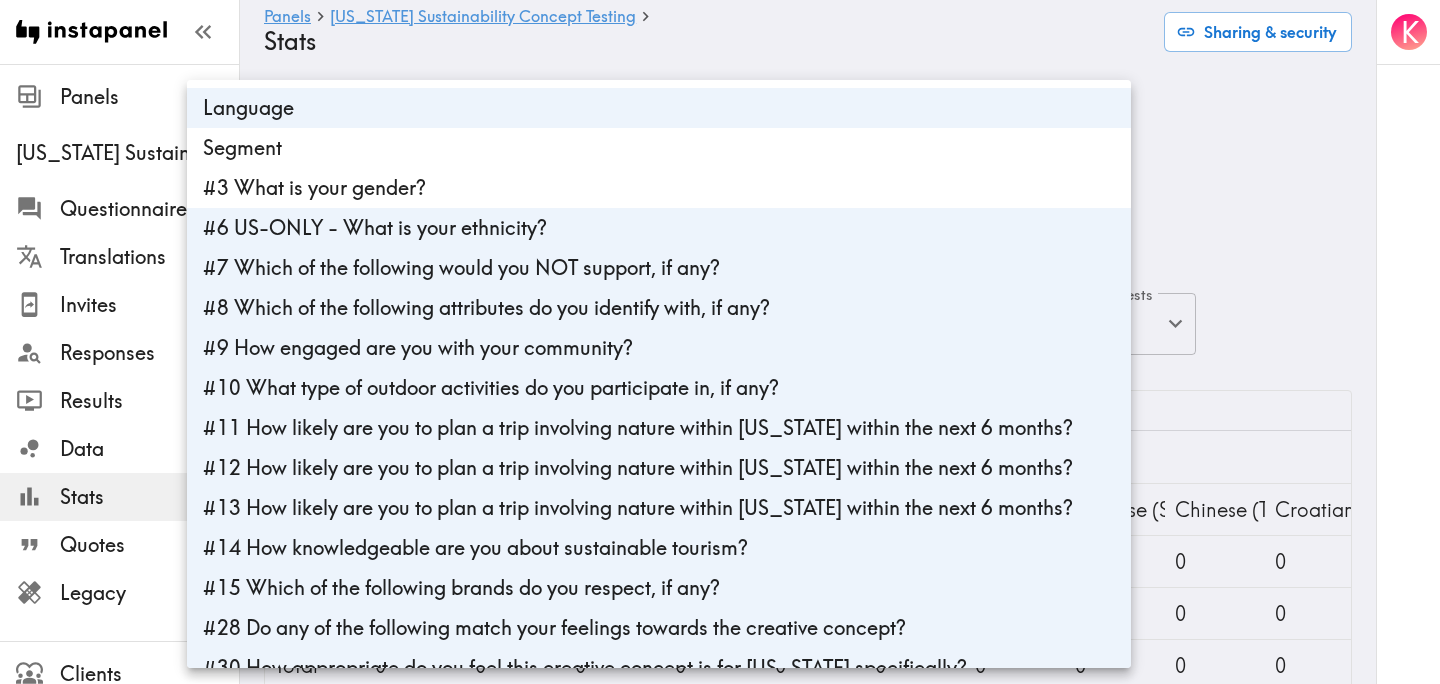 click at bounding box center [720, 342] 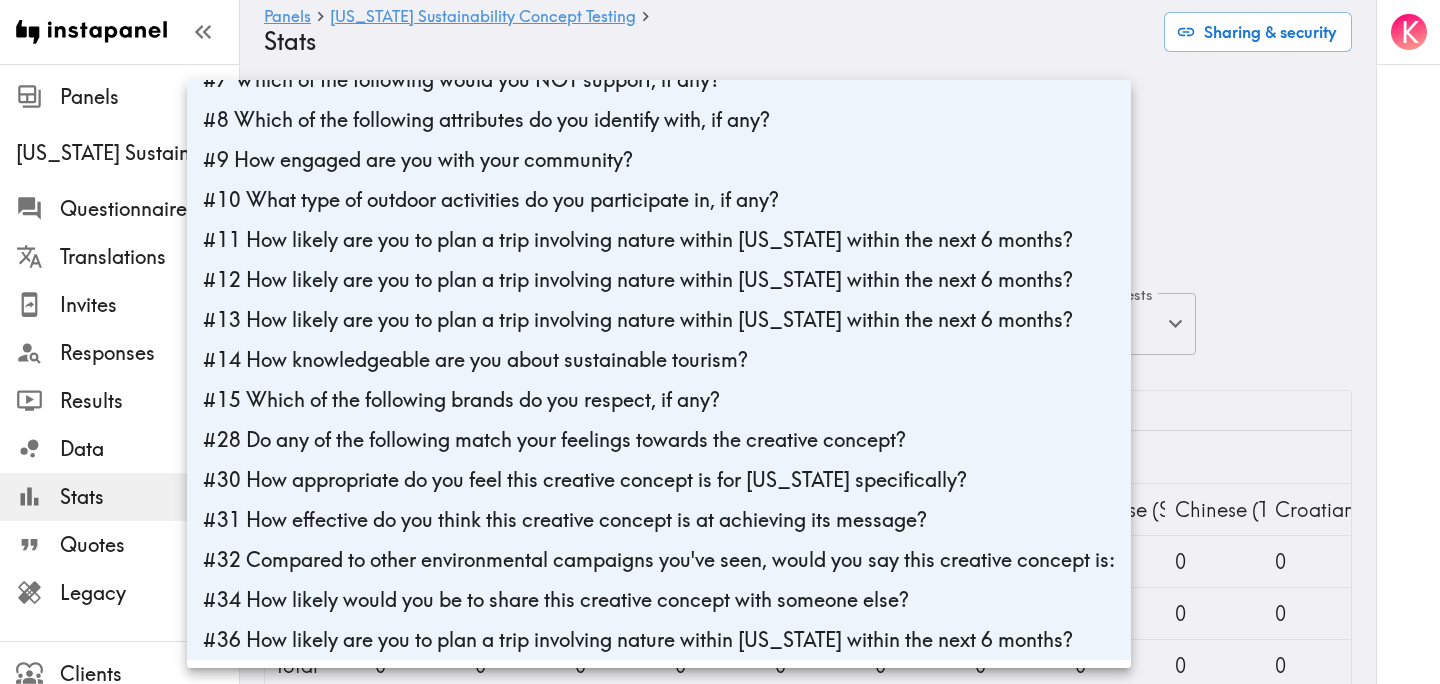 scroll, scrollTop: 0, scrollLeft: 0, axis: both 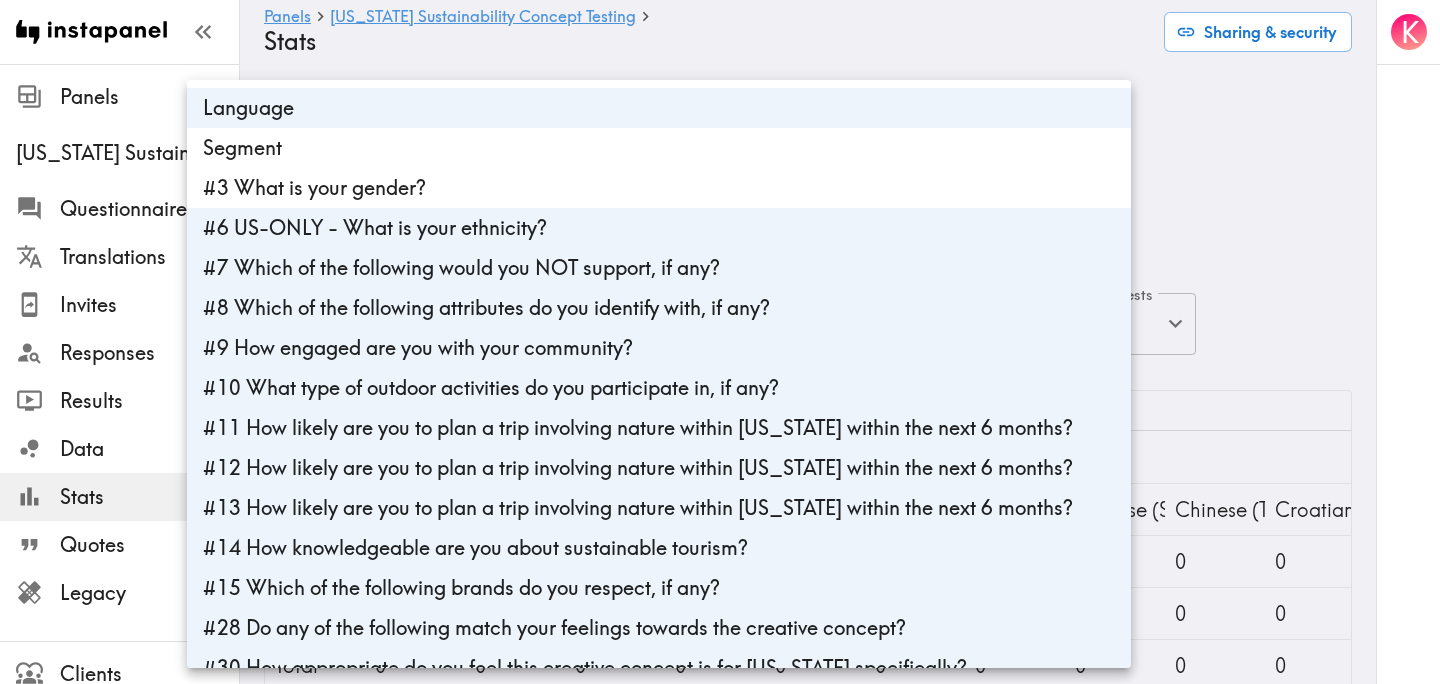 click on "Language" at bounding box center [659, 108] 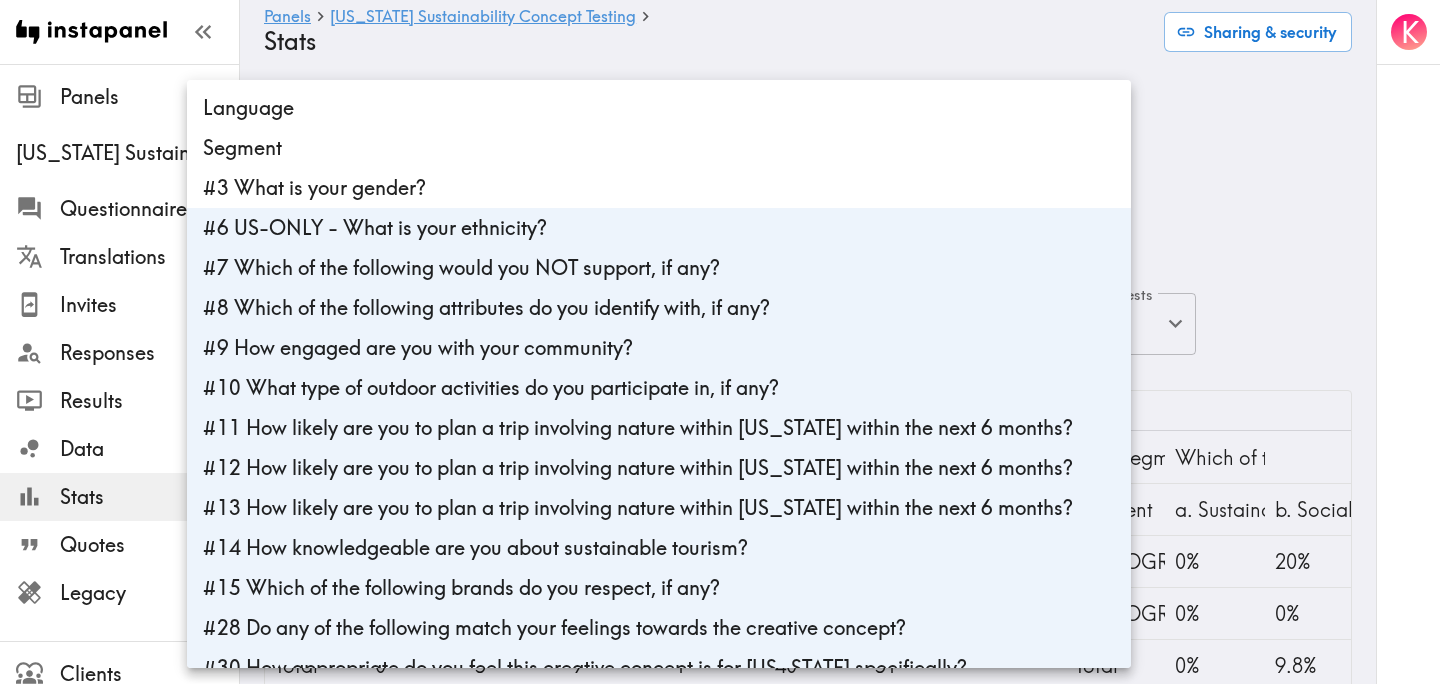 click at bounding box center (720, 342) 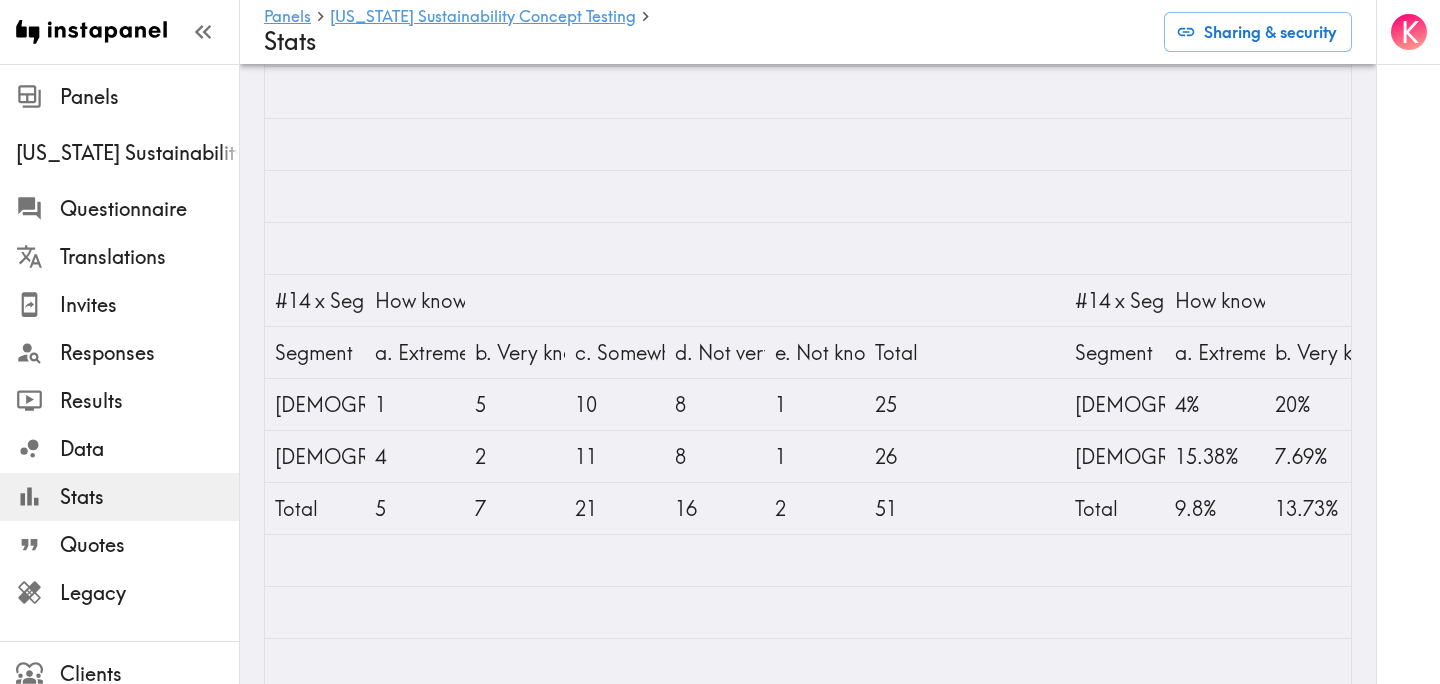 scroll, scrollTop: 6105, scrollLeft: 0, axis: vertical 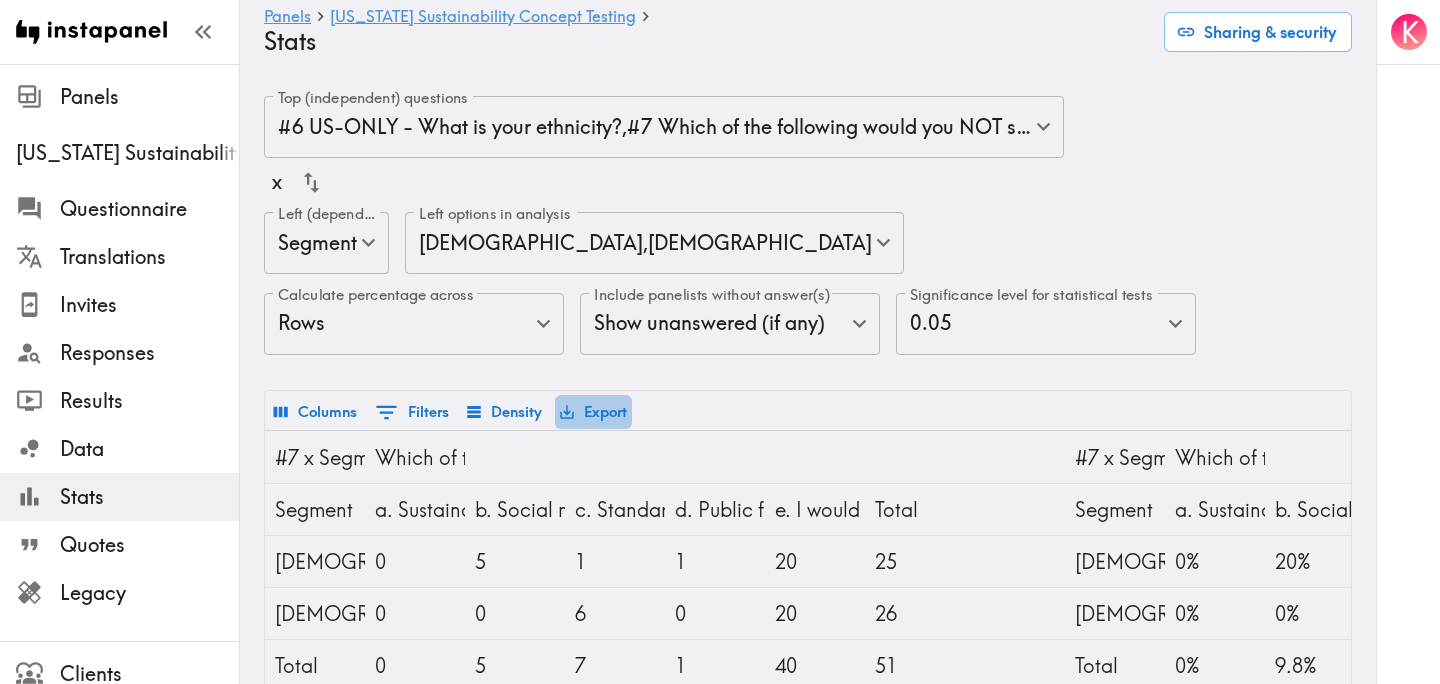 click on "Export" at bounding box center (593, 412) 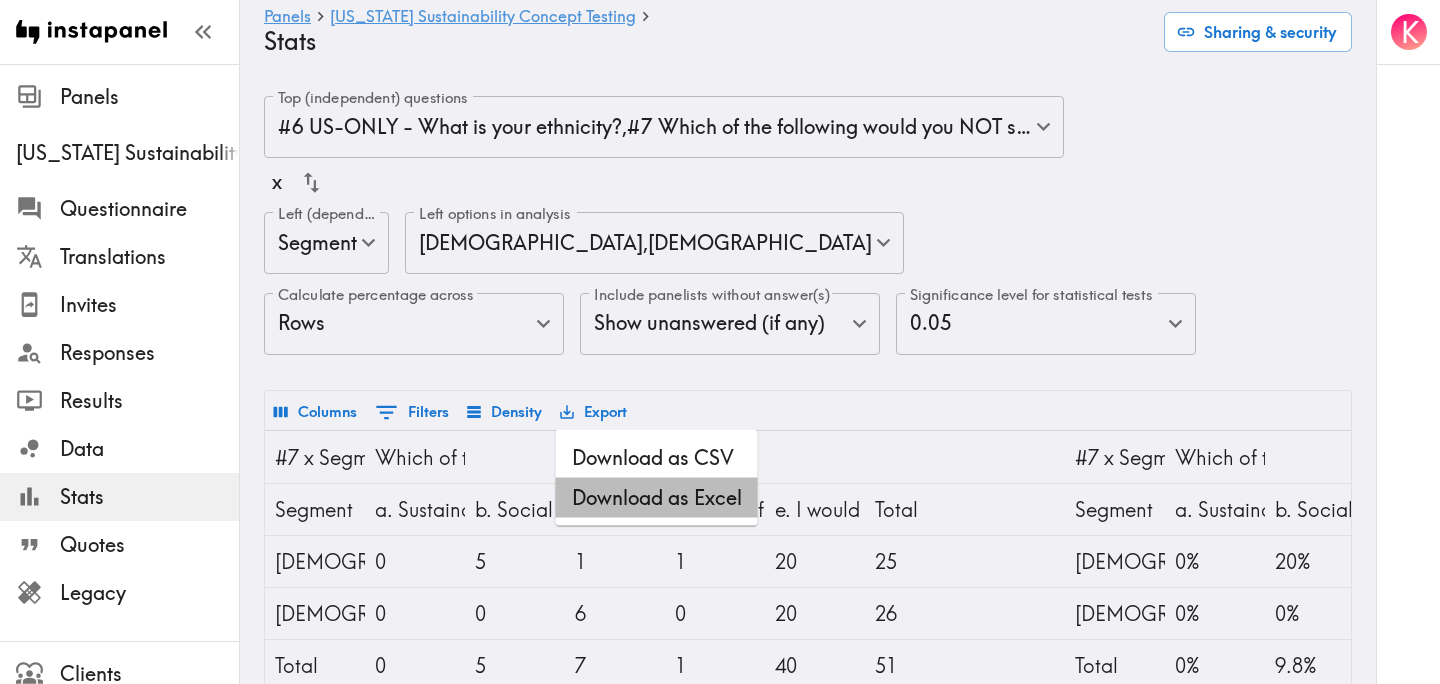click on "Download as Excel" at bounding box center (657, 498) 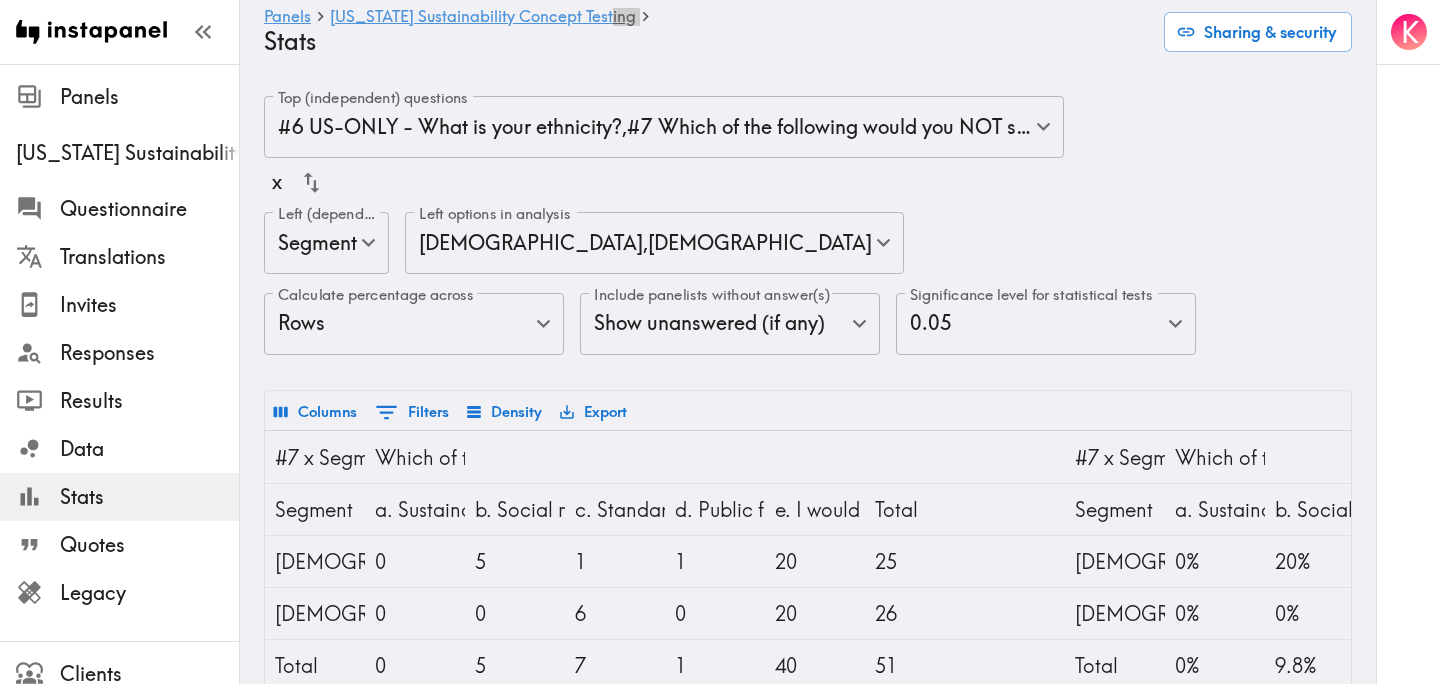 click on "Panels   [US_STATE] Sustainability Concept Testing" at bounding box center [706, 17] 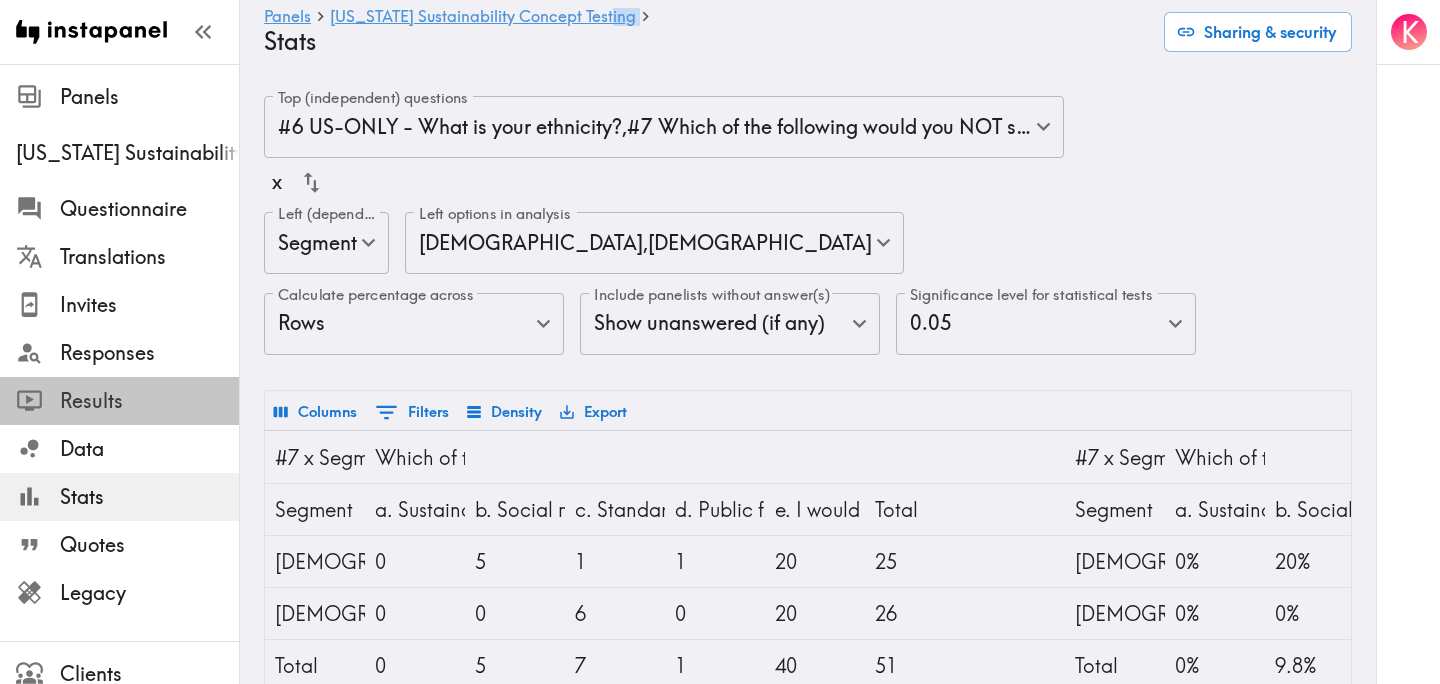 click on "Results" at bounding box center (149, 401) 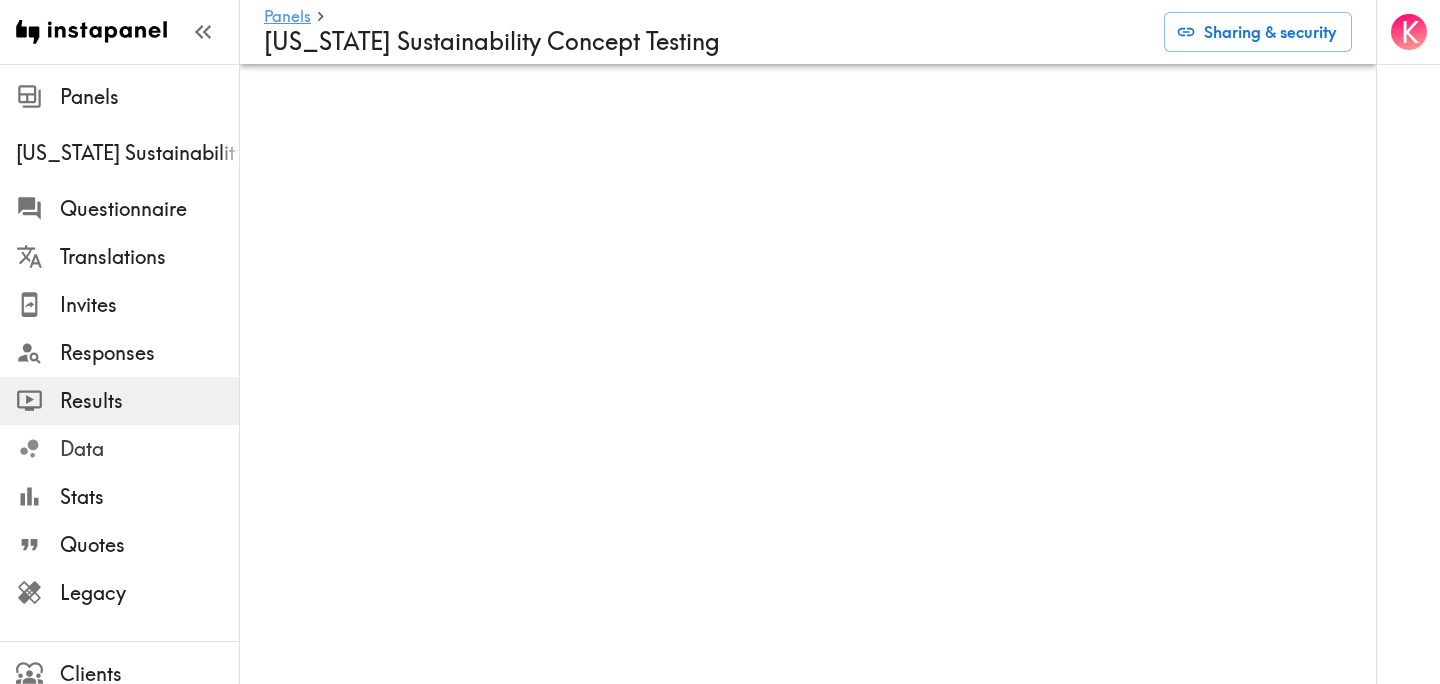 click on "Data" at bounding box center [149, 449] 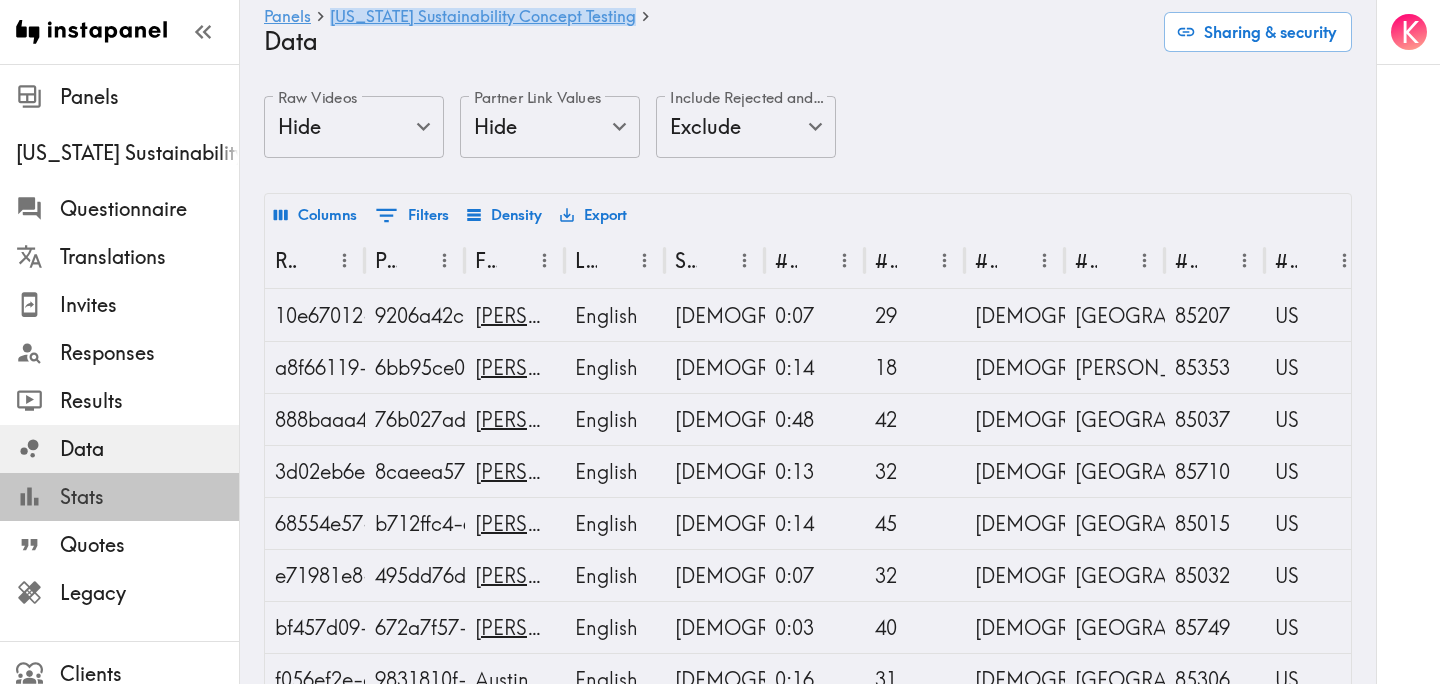 click on "Stats" at bounding box center [149, 497] 